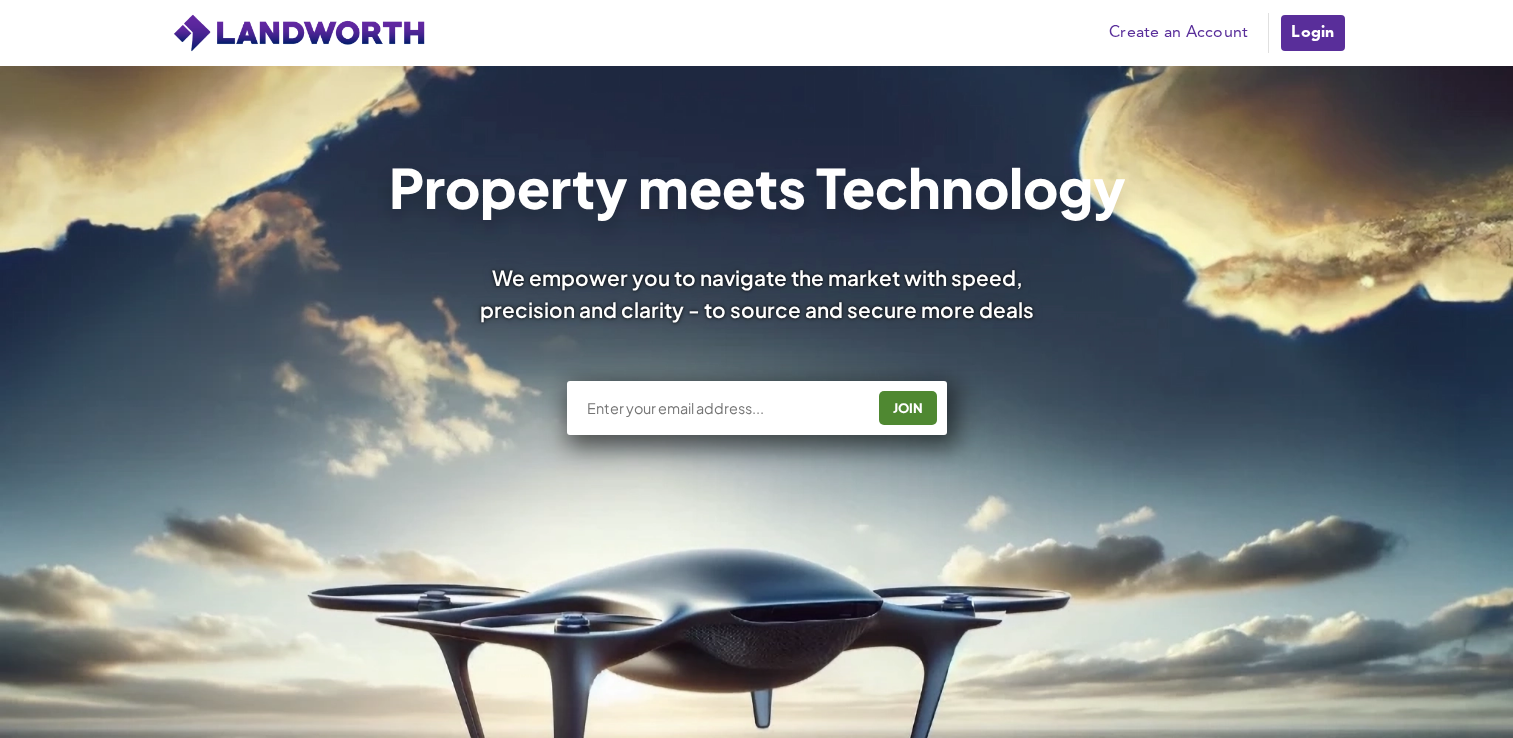 scroll, scrollTop: 0, scrollLeft: 0, axis: both 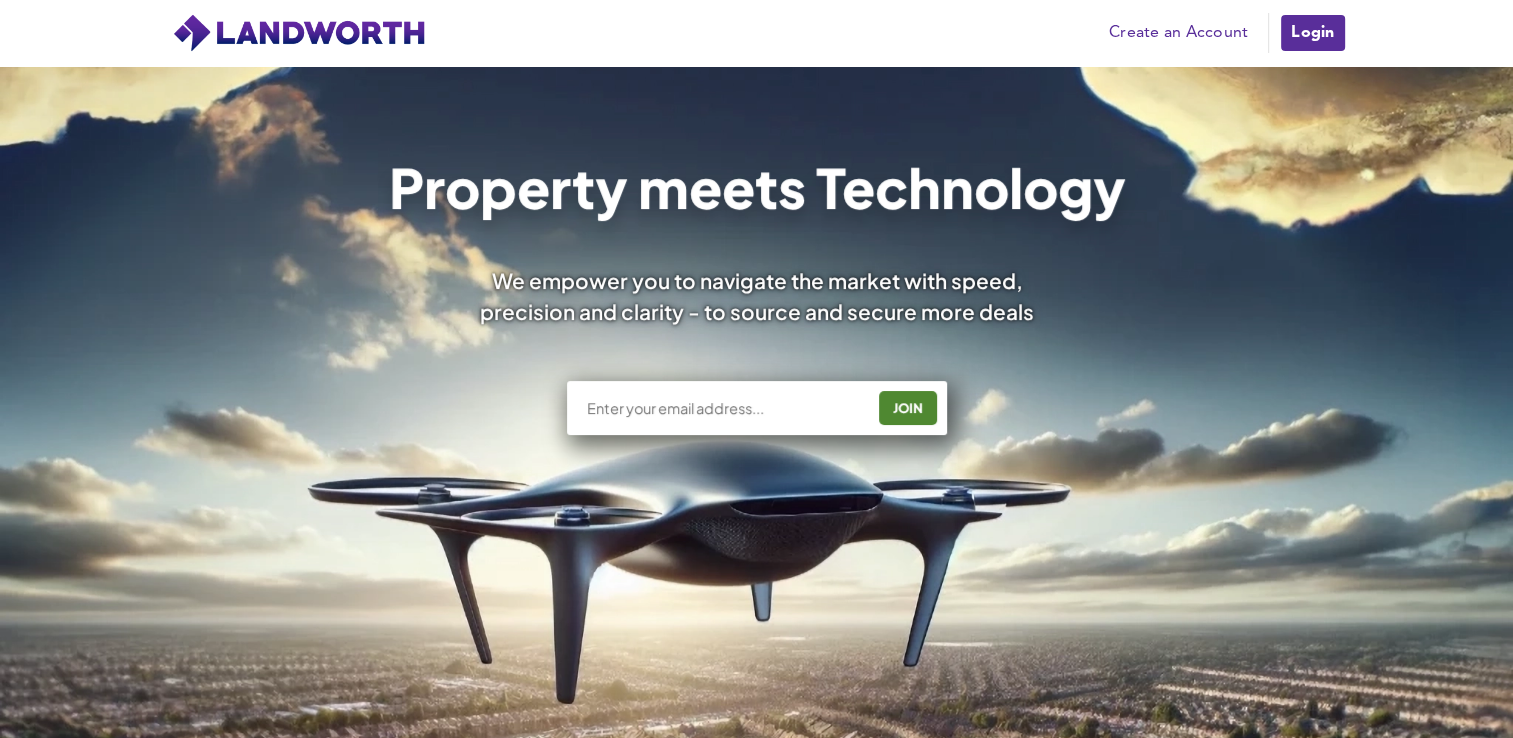 click at bounding box center (724, 408) 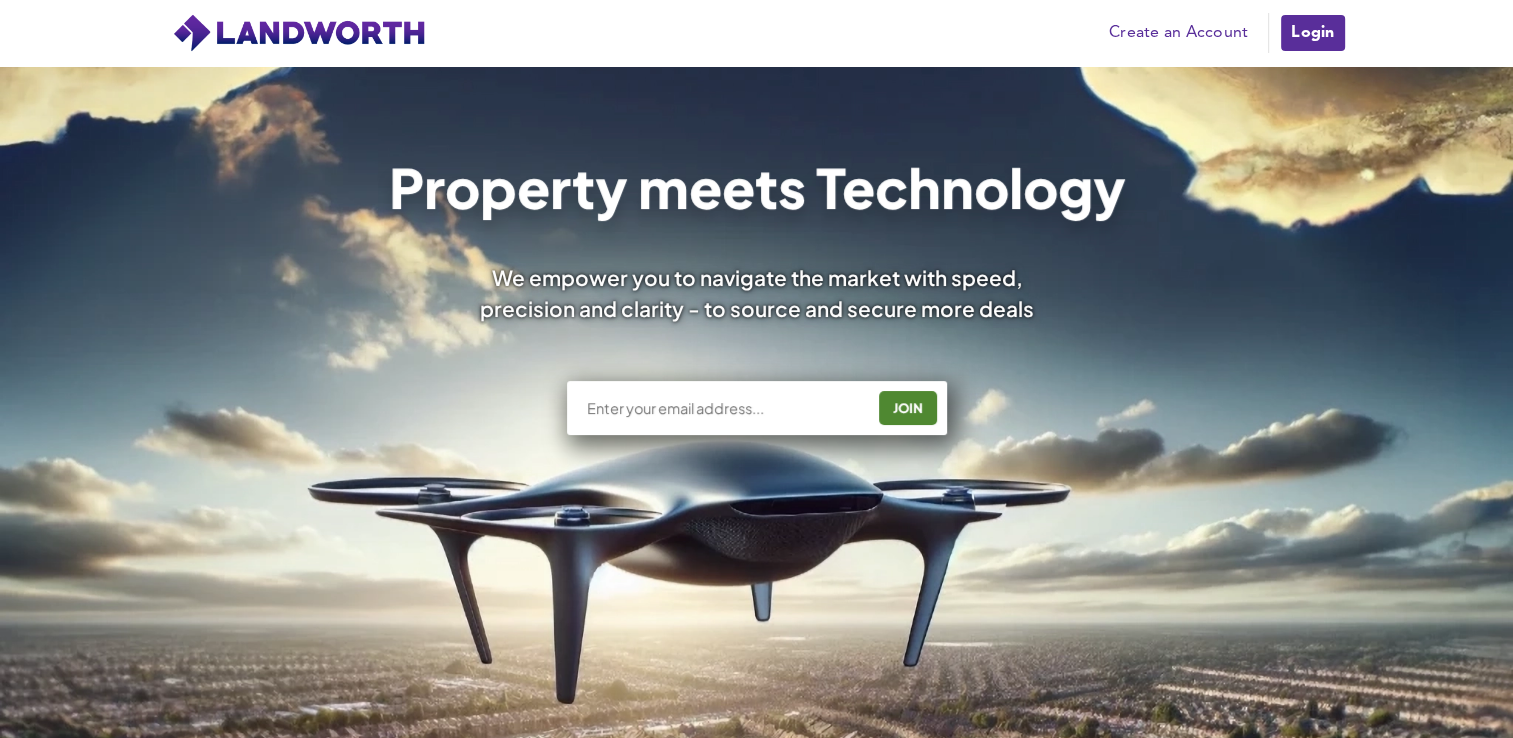 type on "[EMAIL_ADDRESS][DOMAIN_NAME]" 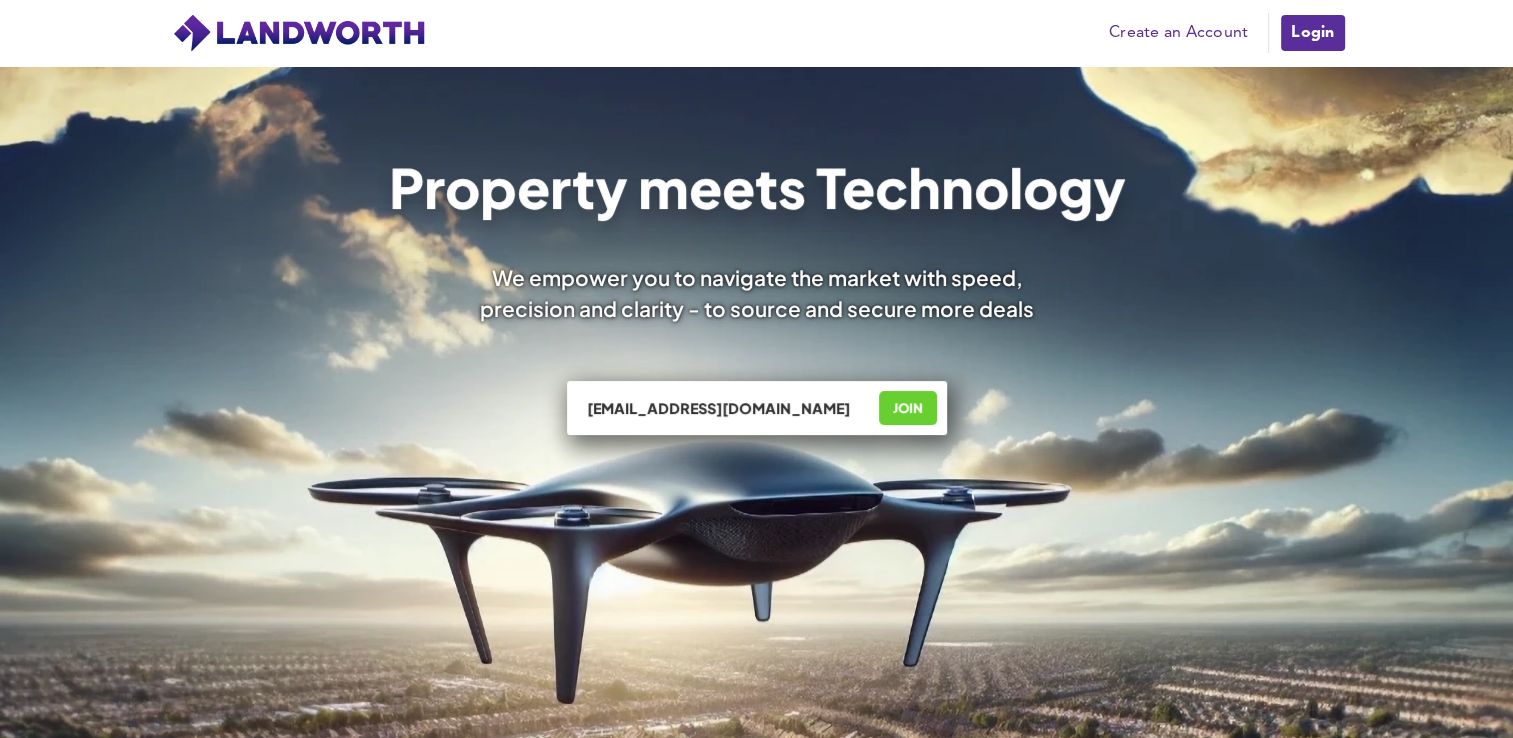 click on "JOIN" at bounding box center (908, 408) 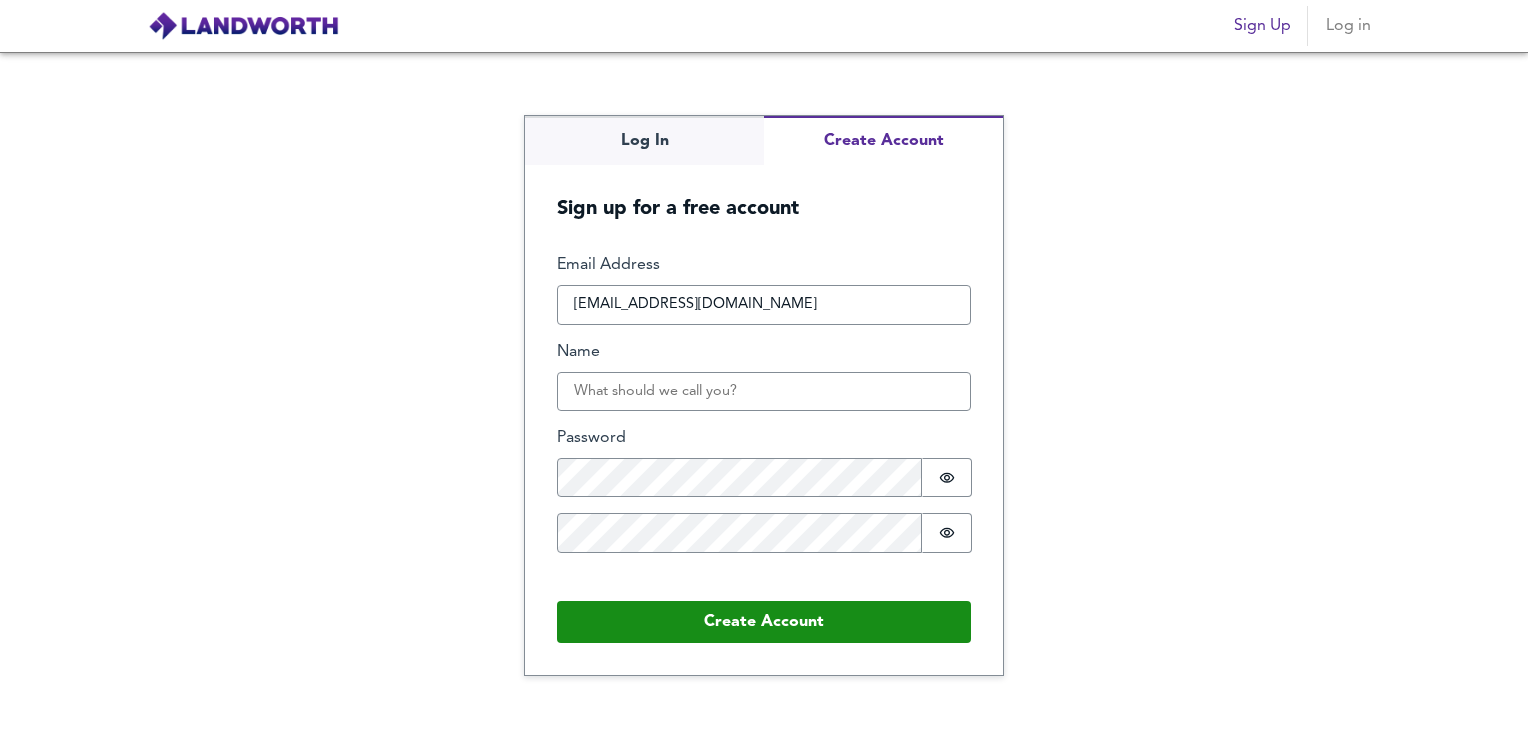 scroll, scrollTop: 0, scrollLeft: 0, axis: both 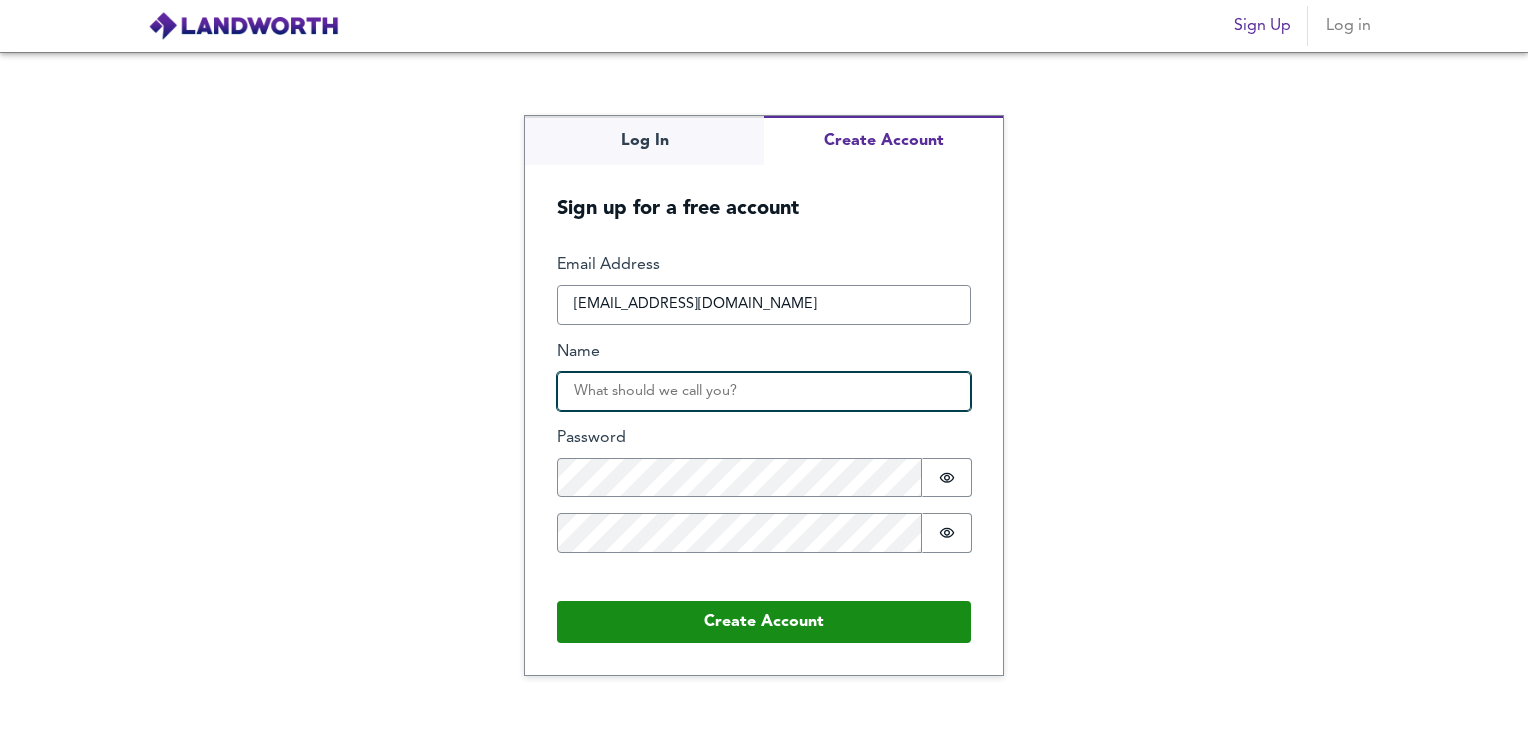 click on "Name" at bounding box center (764, 392) 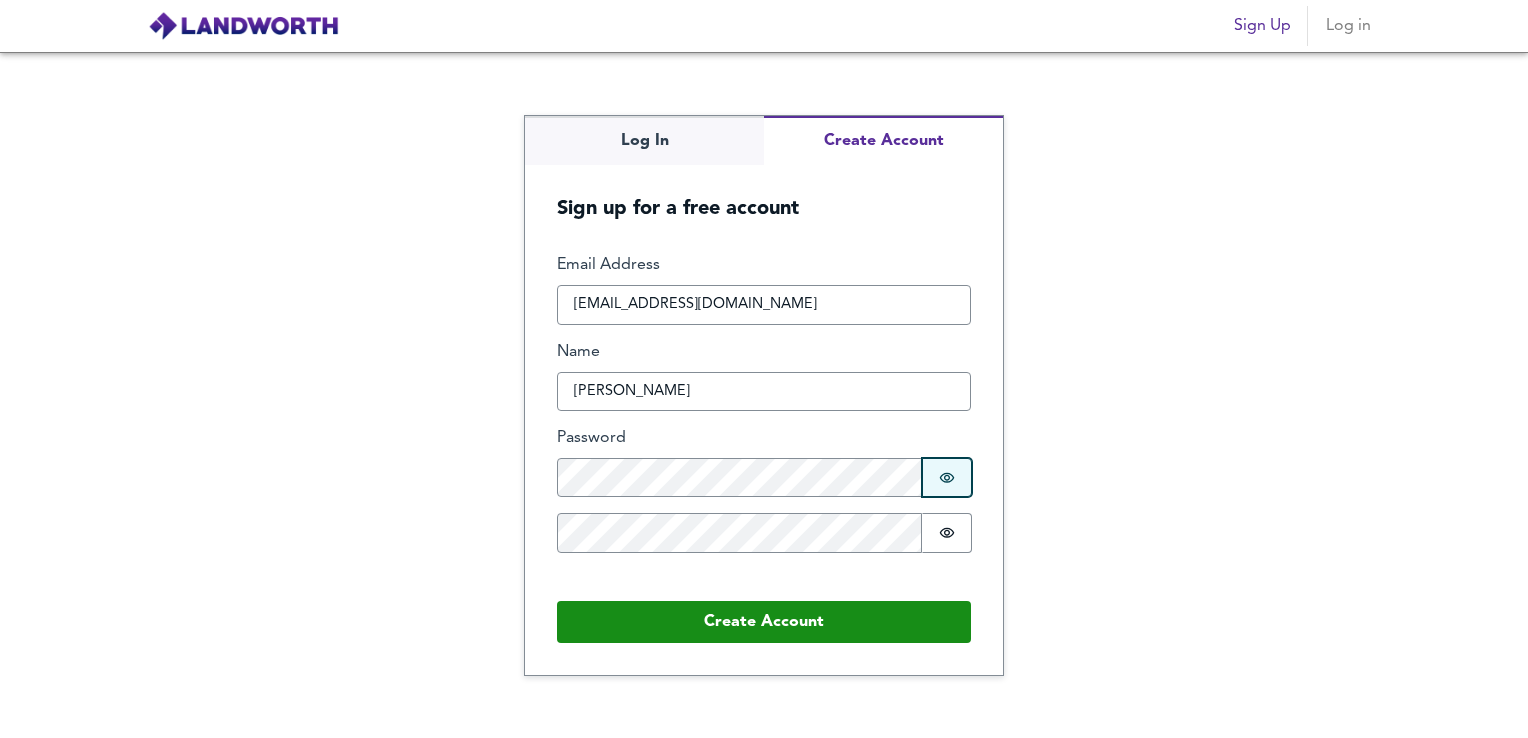 type 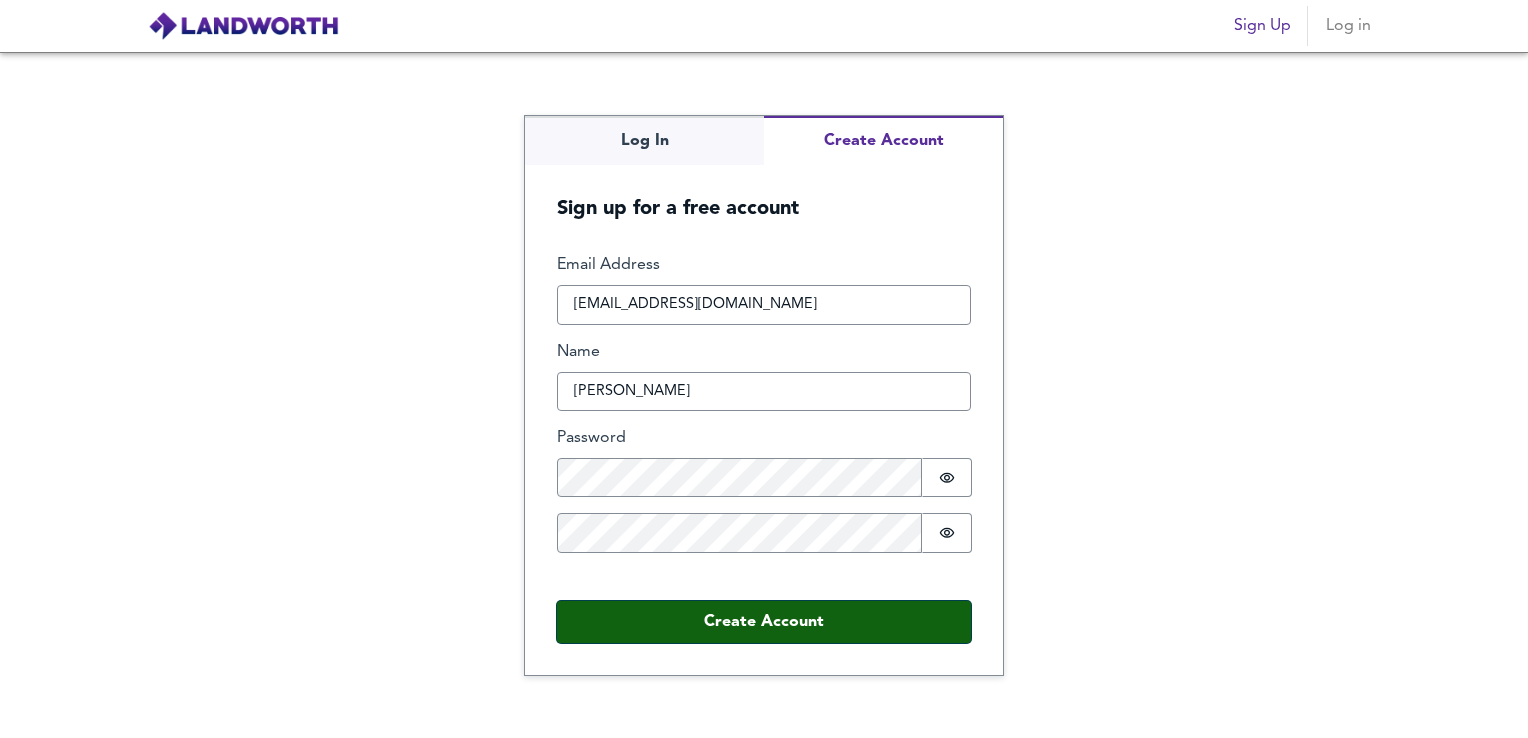click on "Create Account" at bounding box center [764, 622] 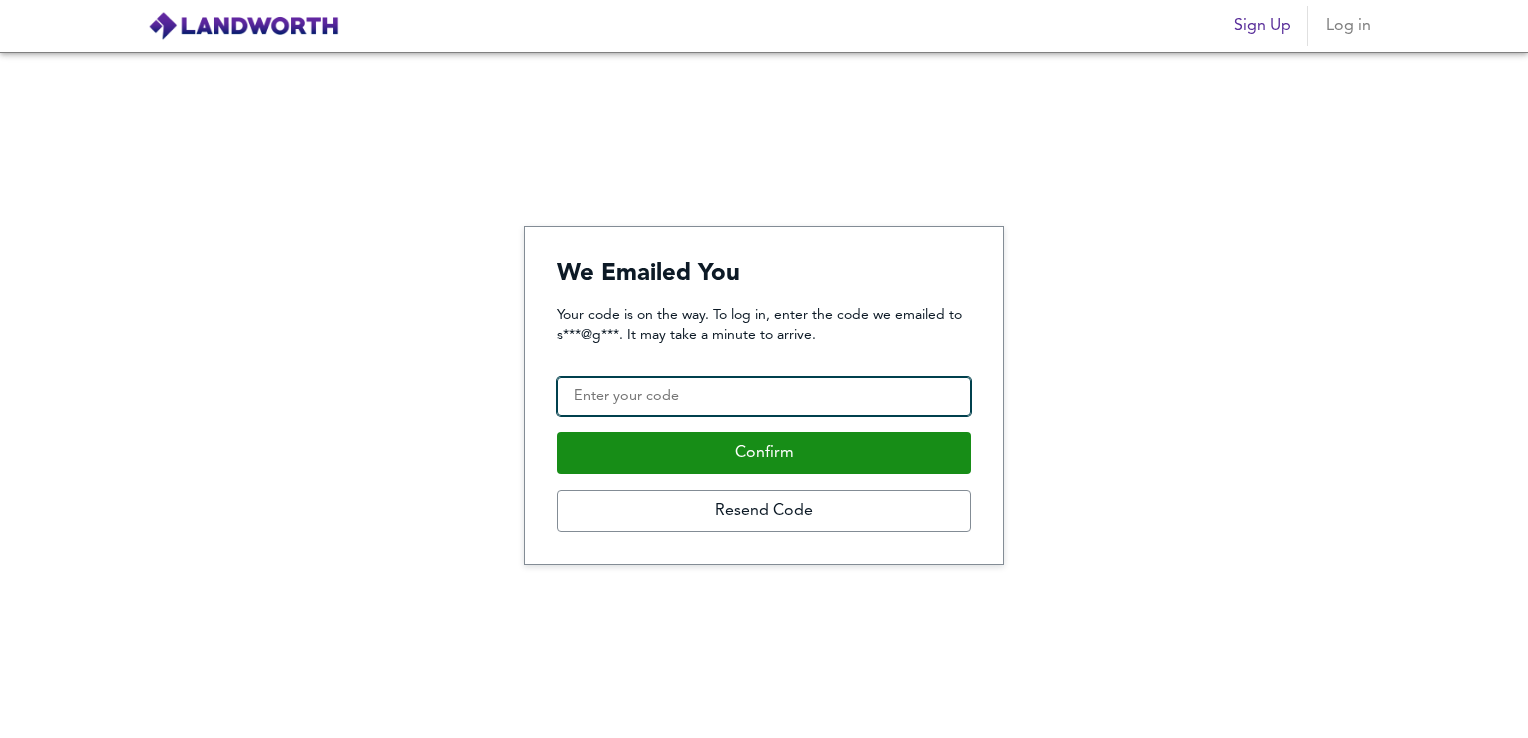 click on "Confirmation Code" at bounding box center (764, 397) 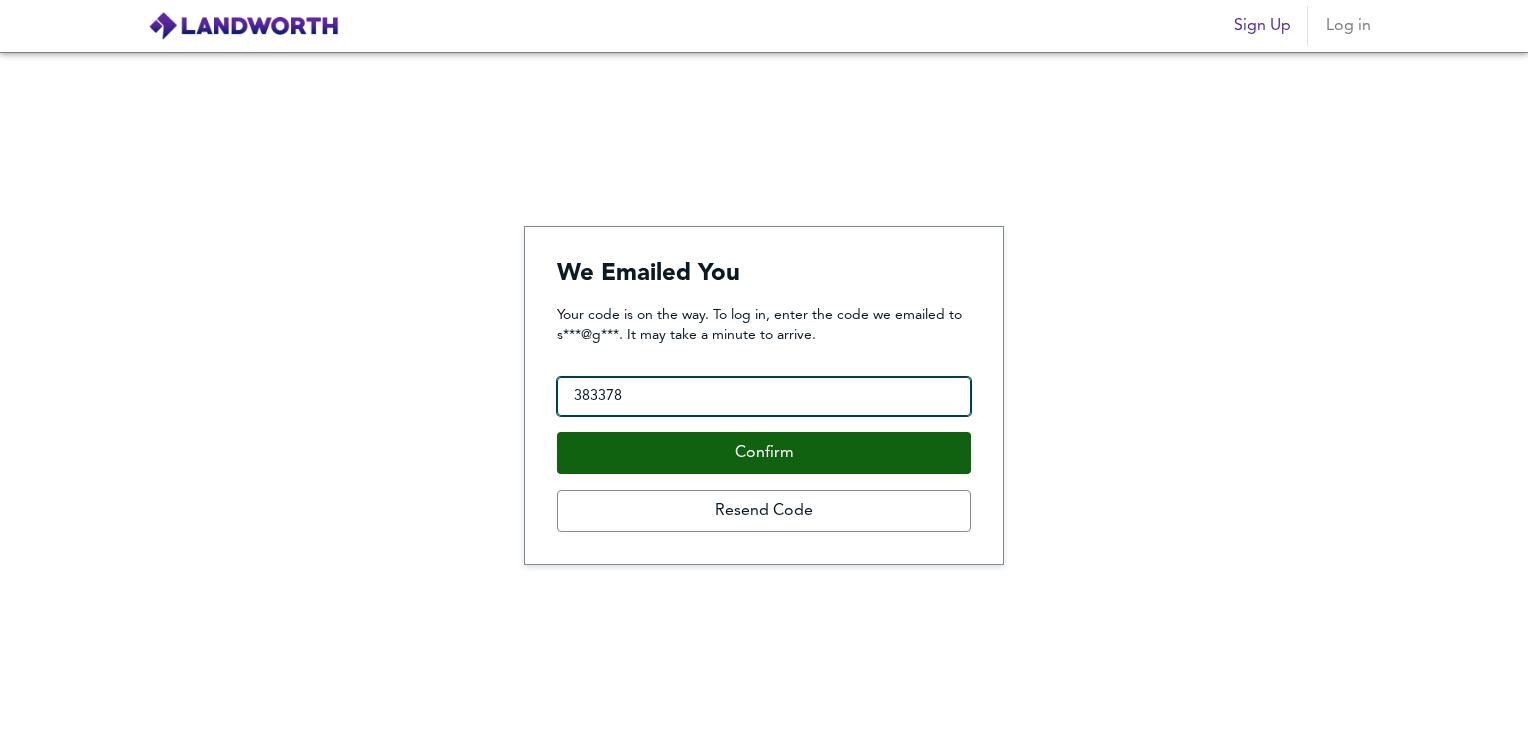 type on "383378" 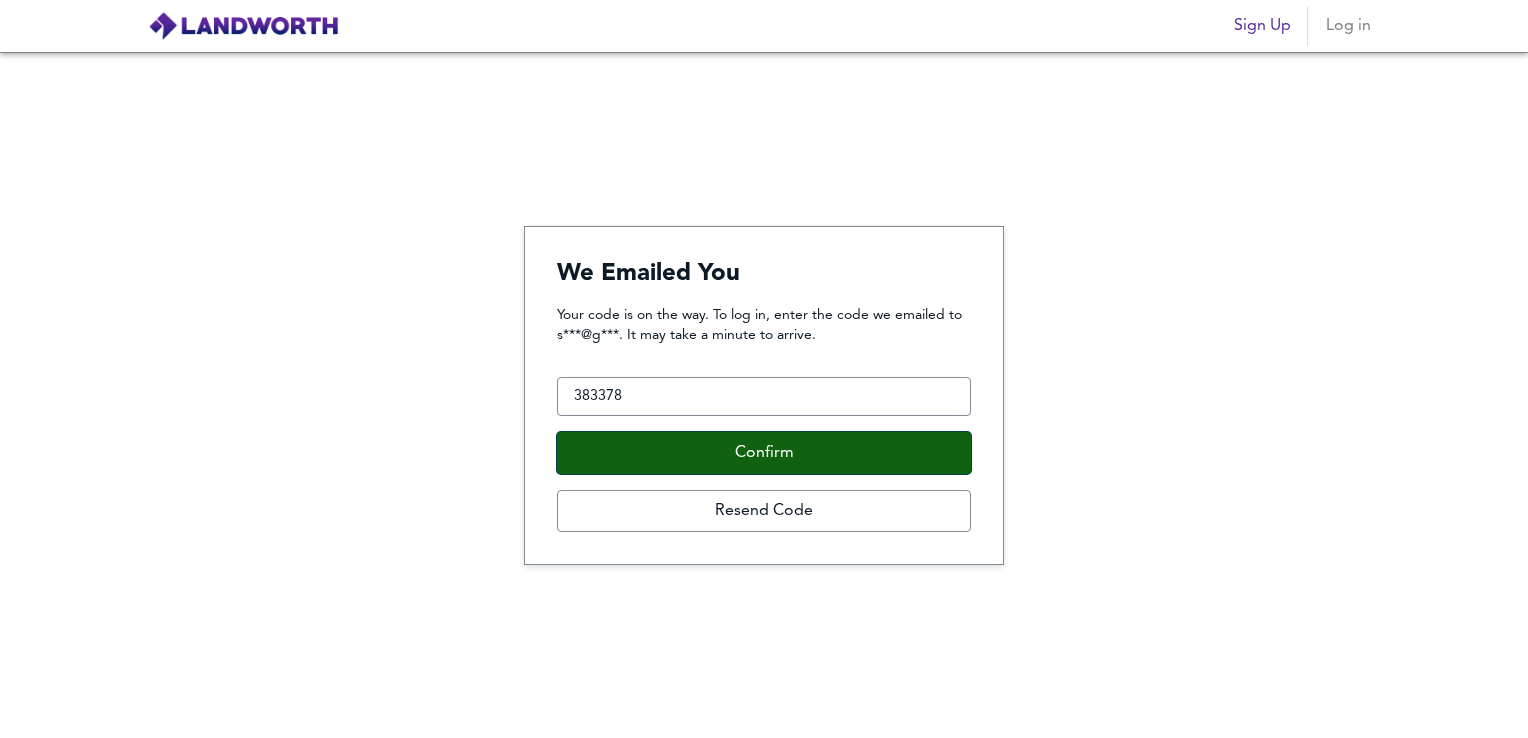 click on "Confirm" at bounding box center (764, 453) 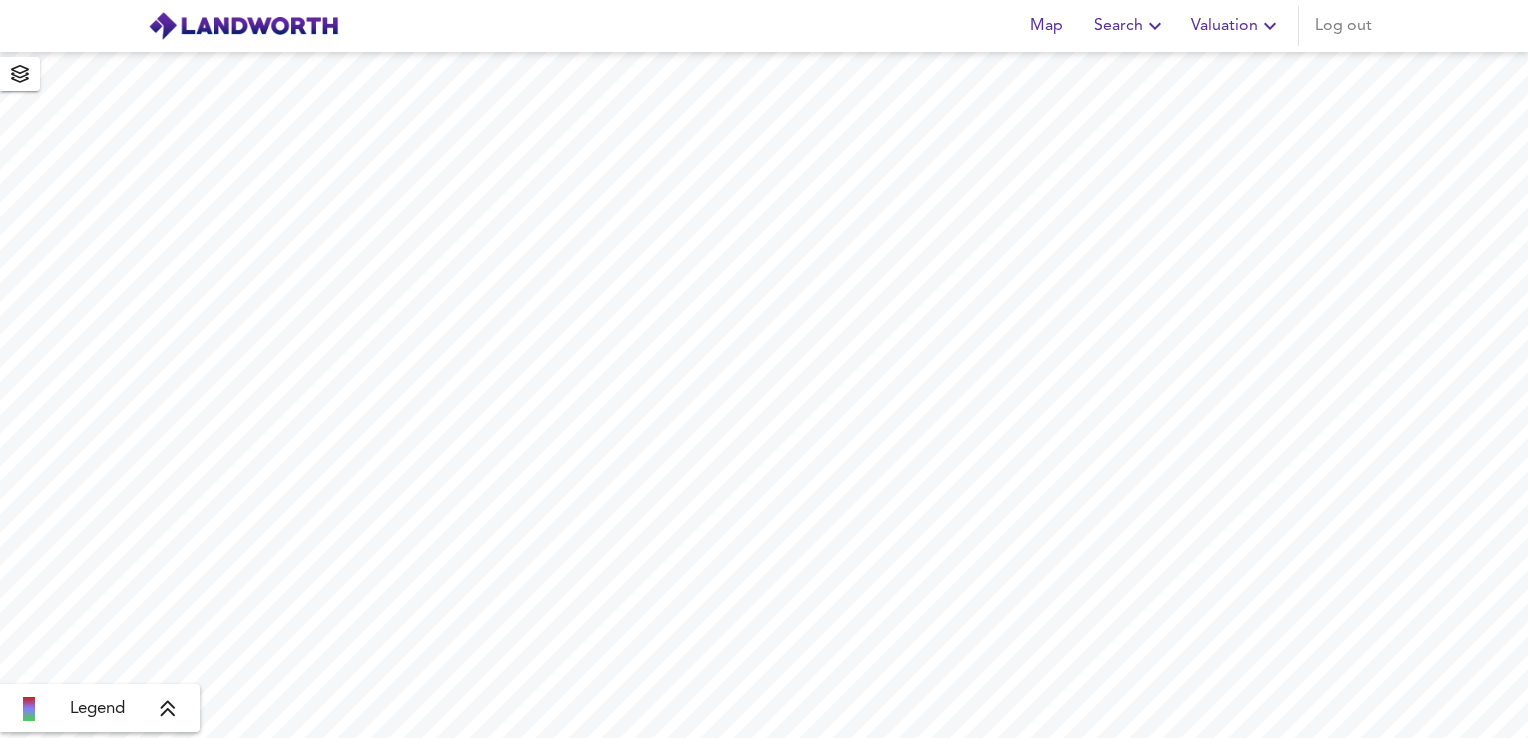 scroll, scrollTop: 0, scrollLeft: 0, axis: both 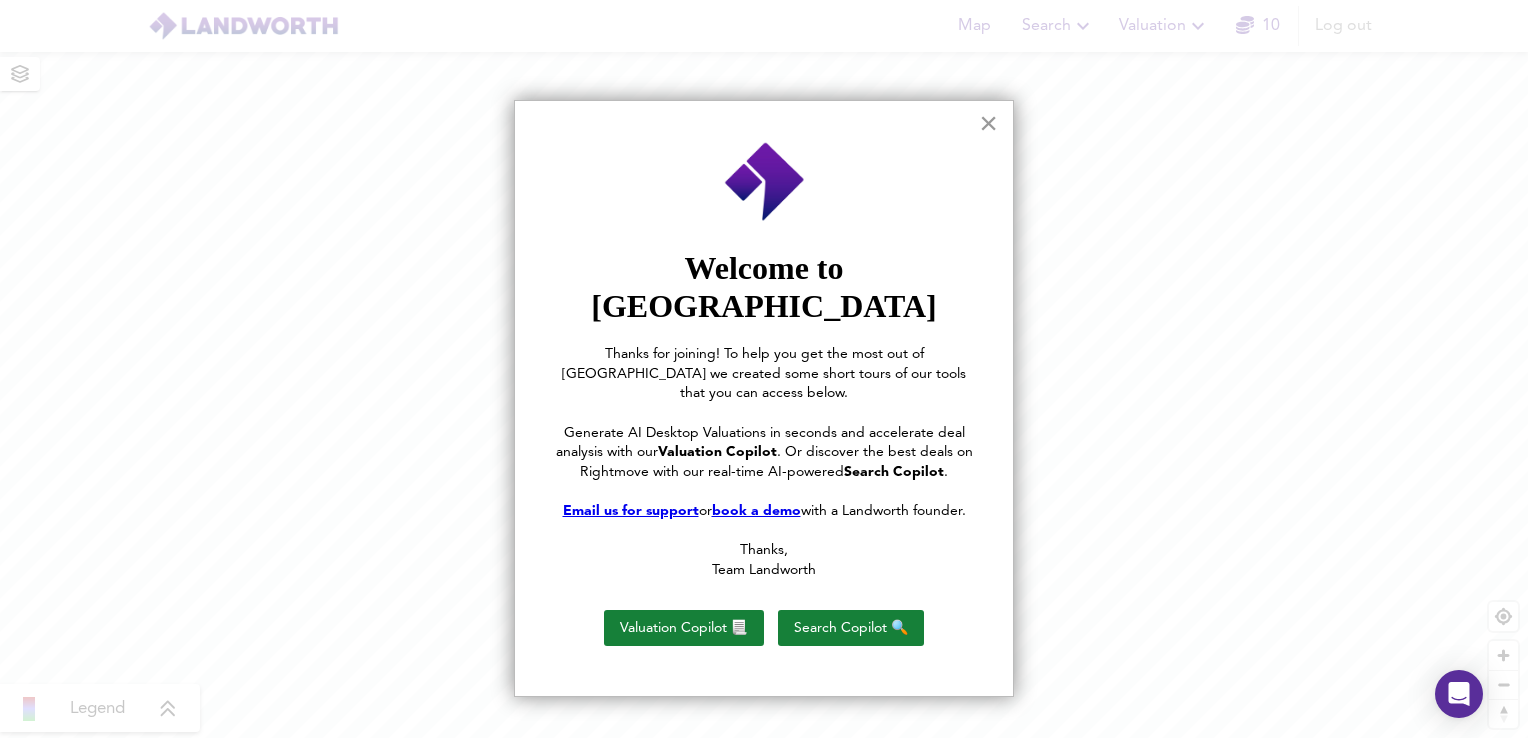 click on "×" at bounding box center (988, 123) 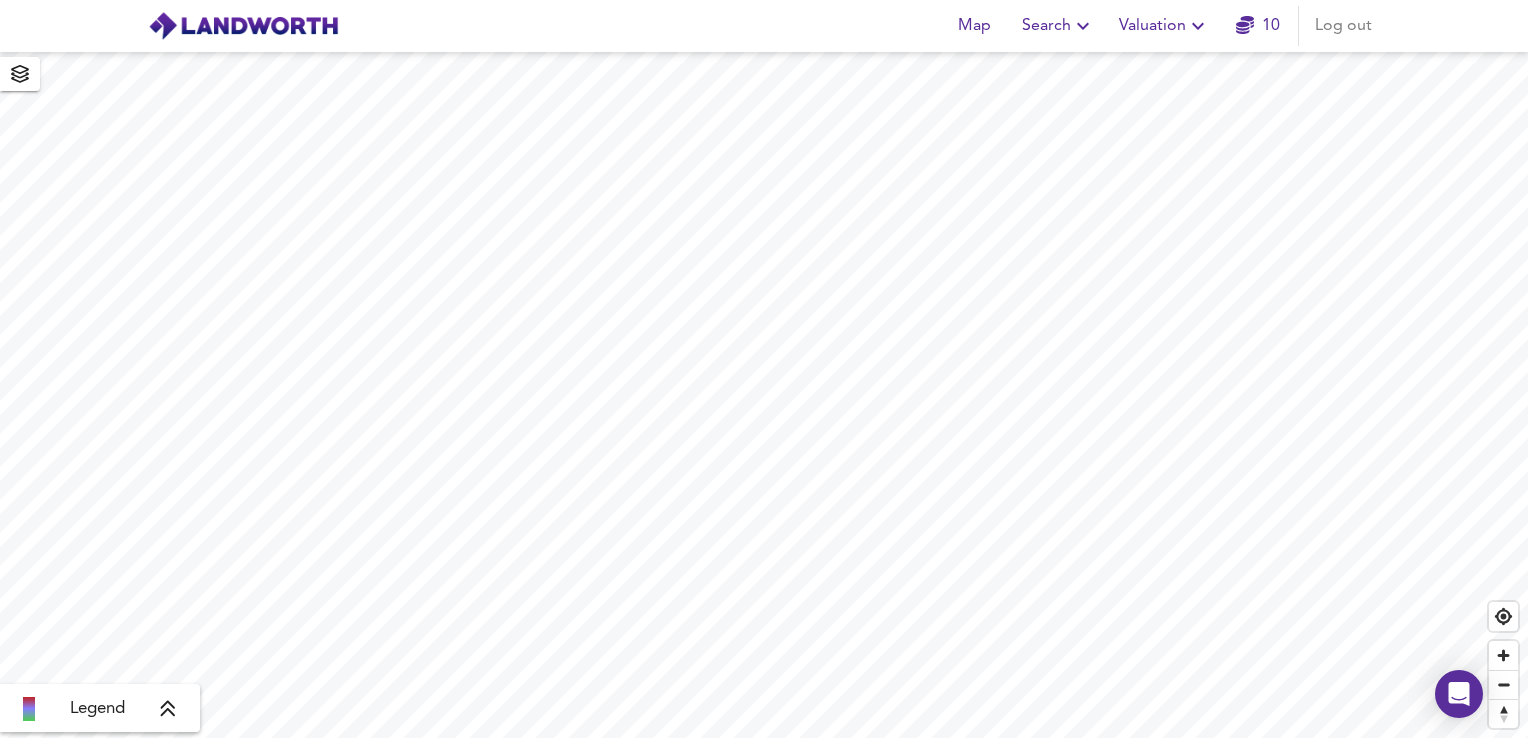 click 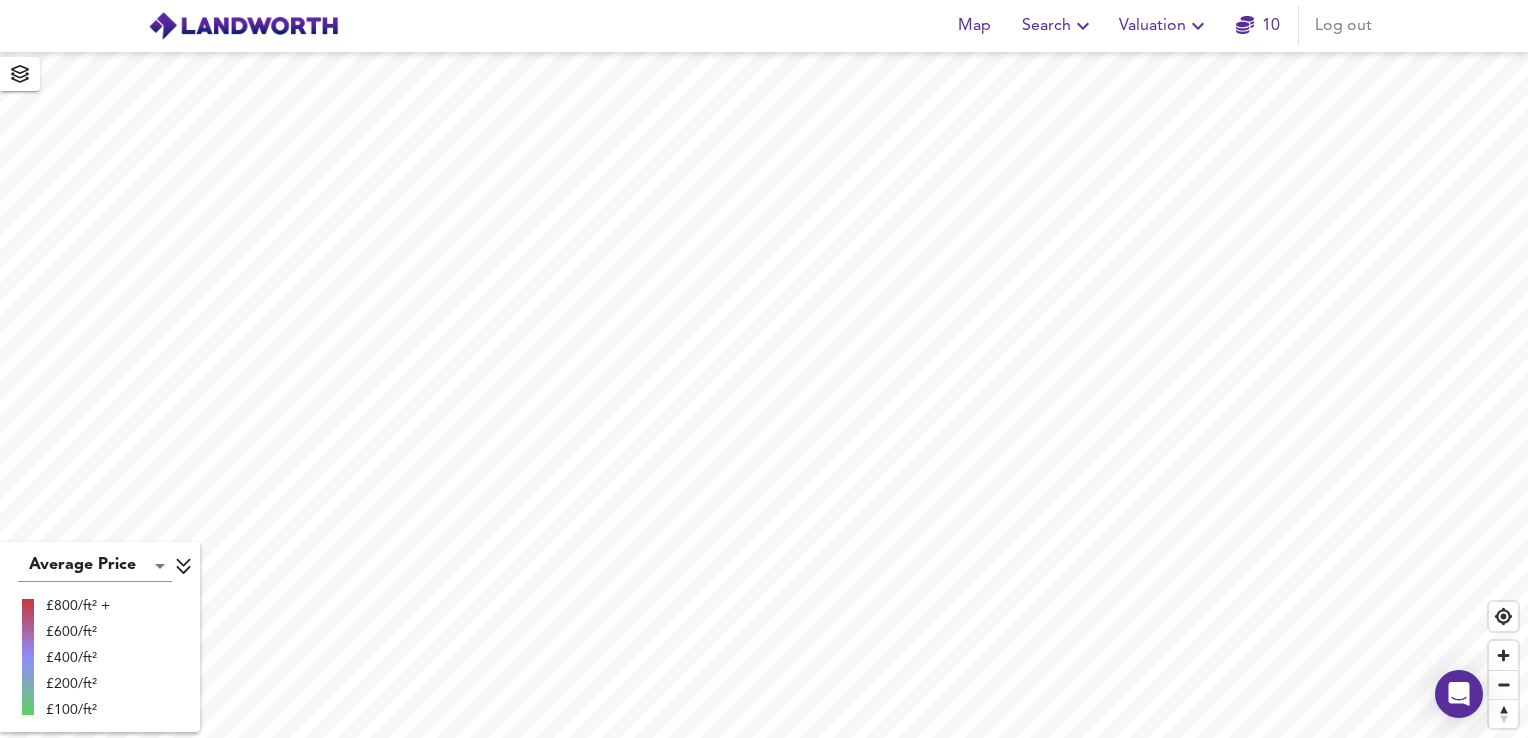 click 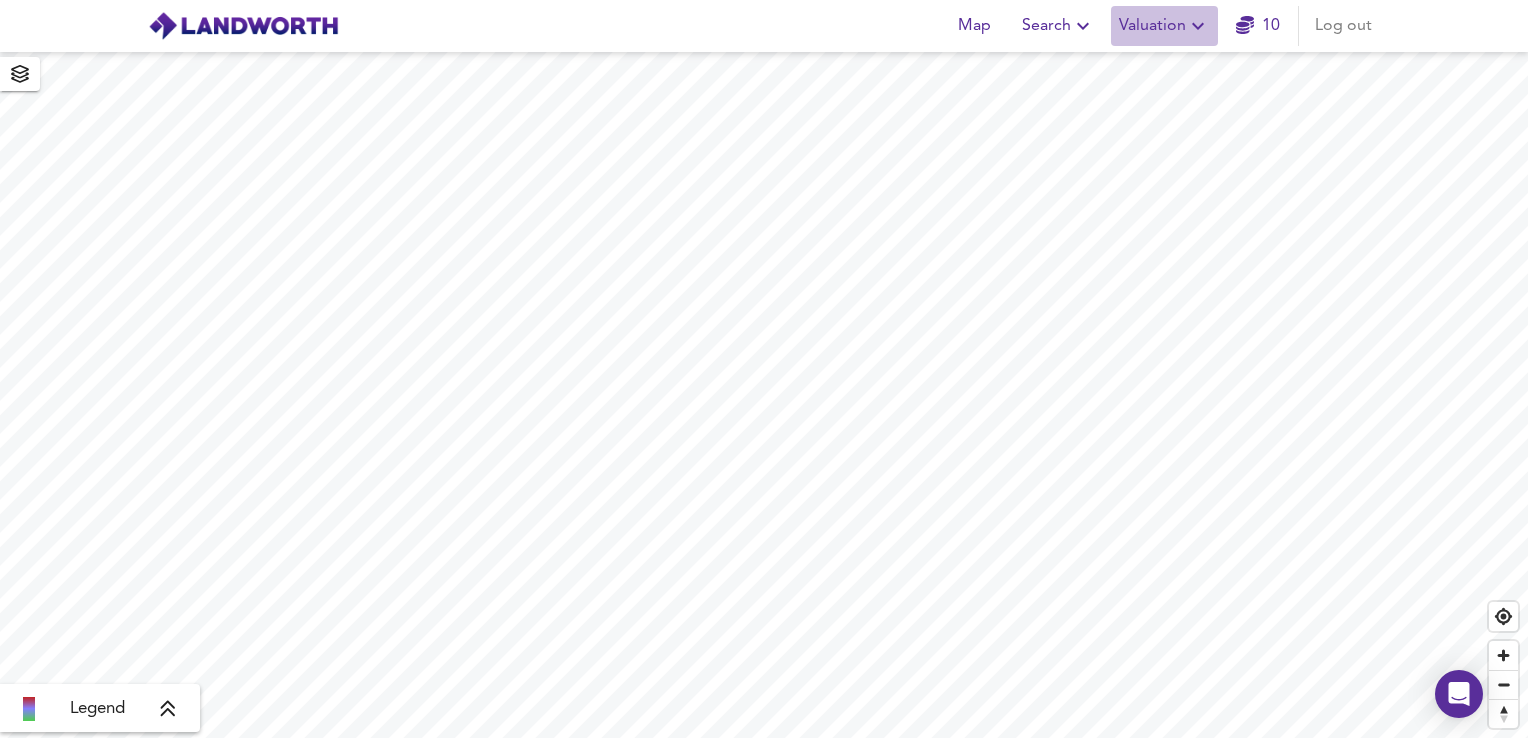 click 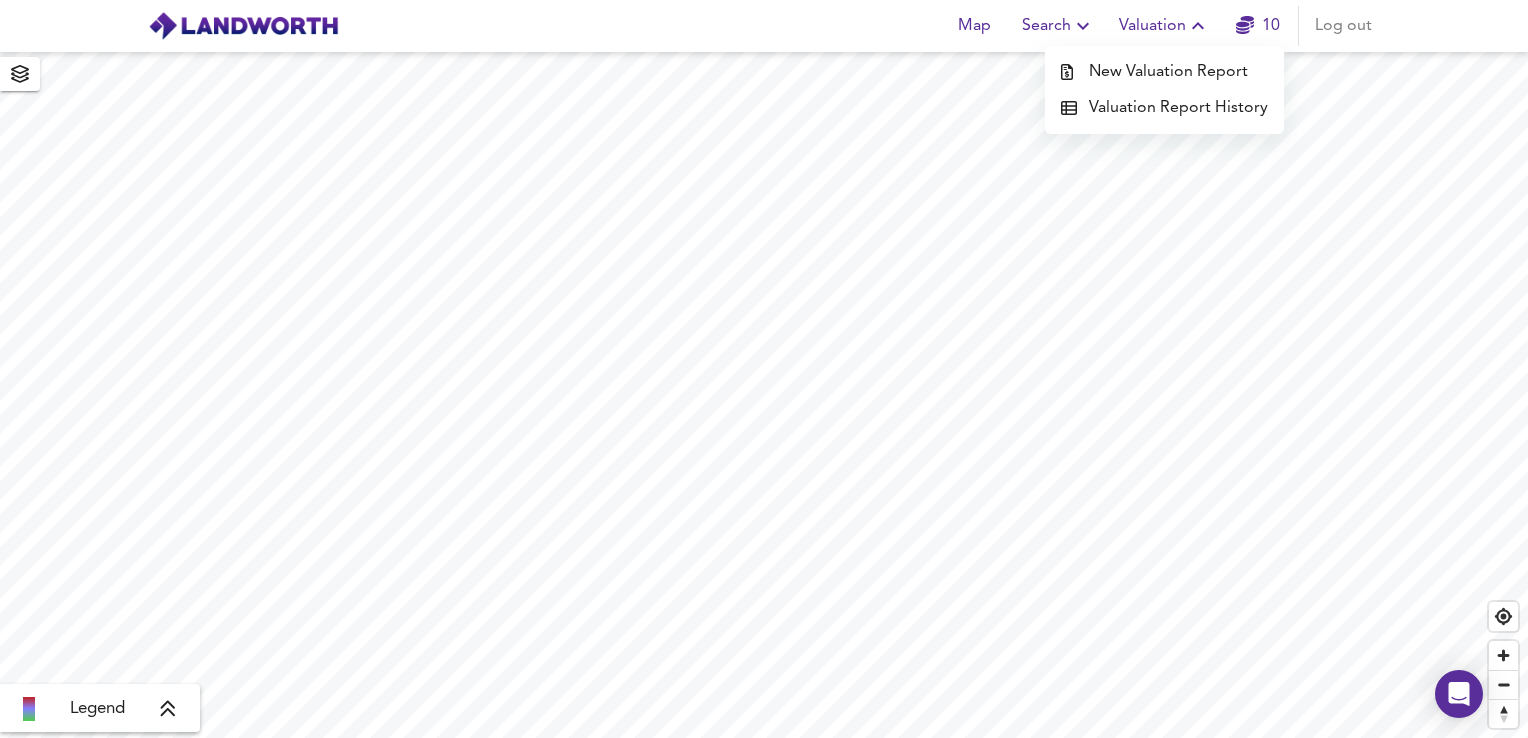 click 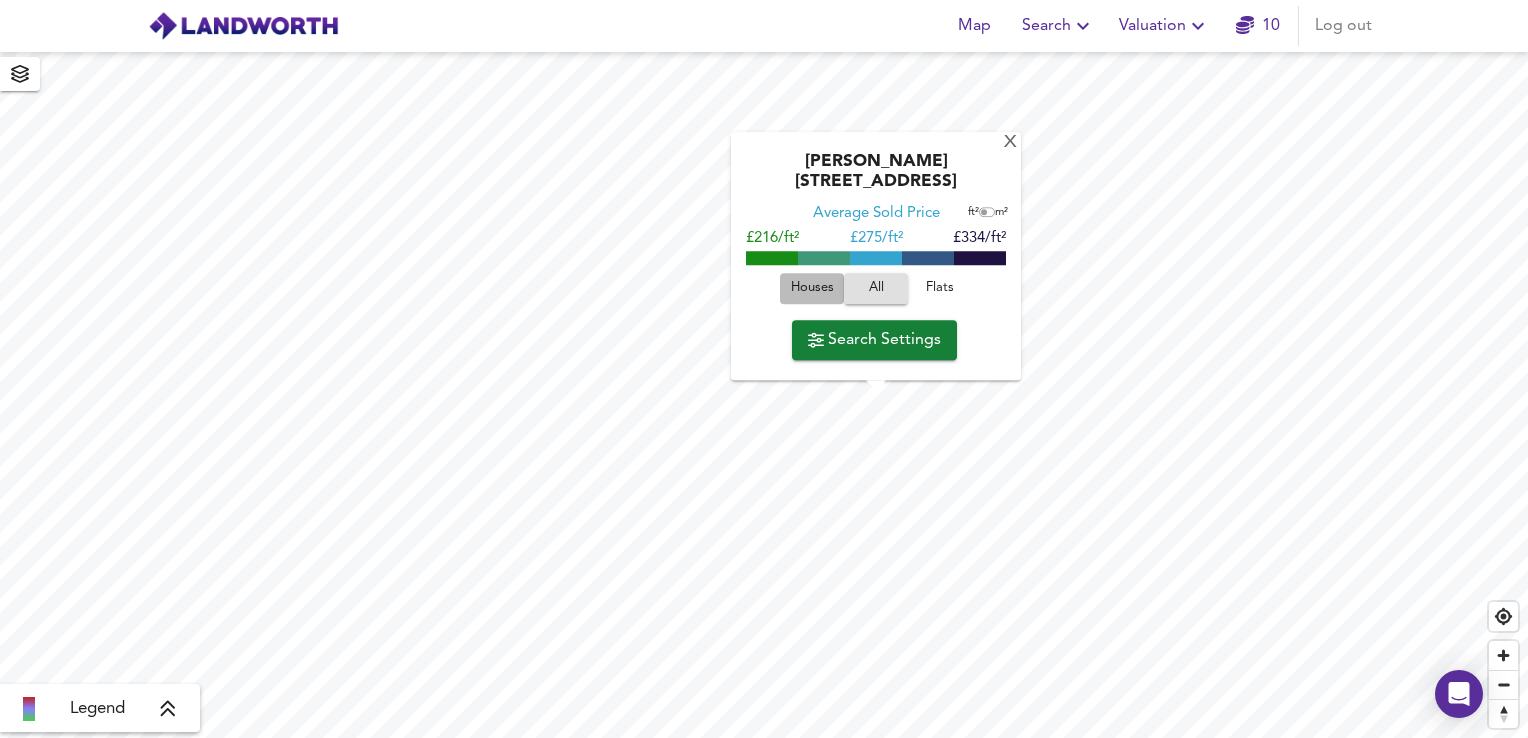 click on "Houses" at bounding box center (812, 288) 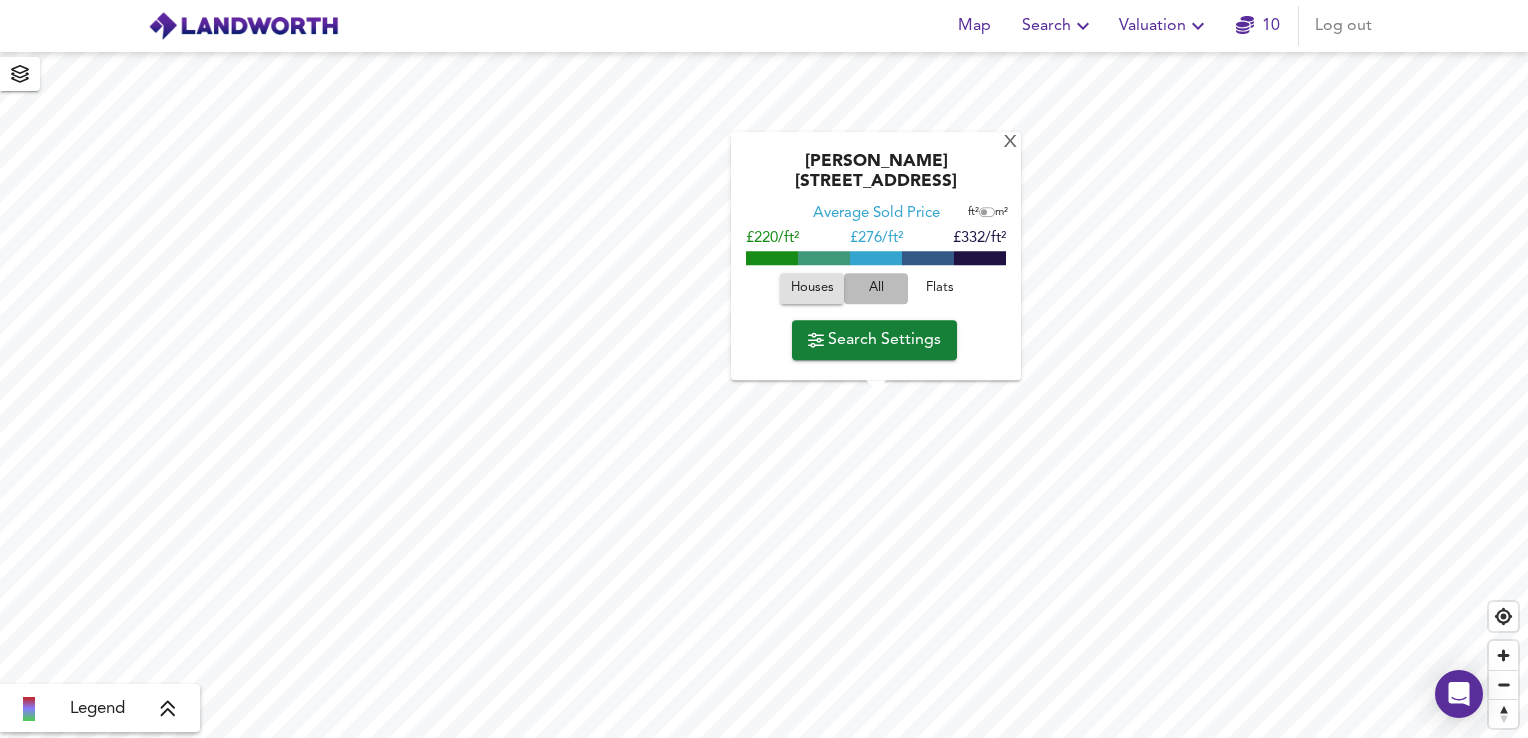 click on "All" at bounding box center (876, 288) 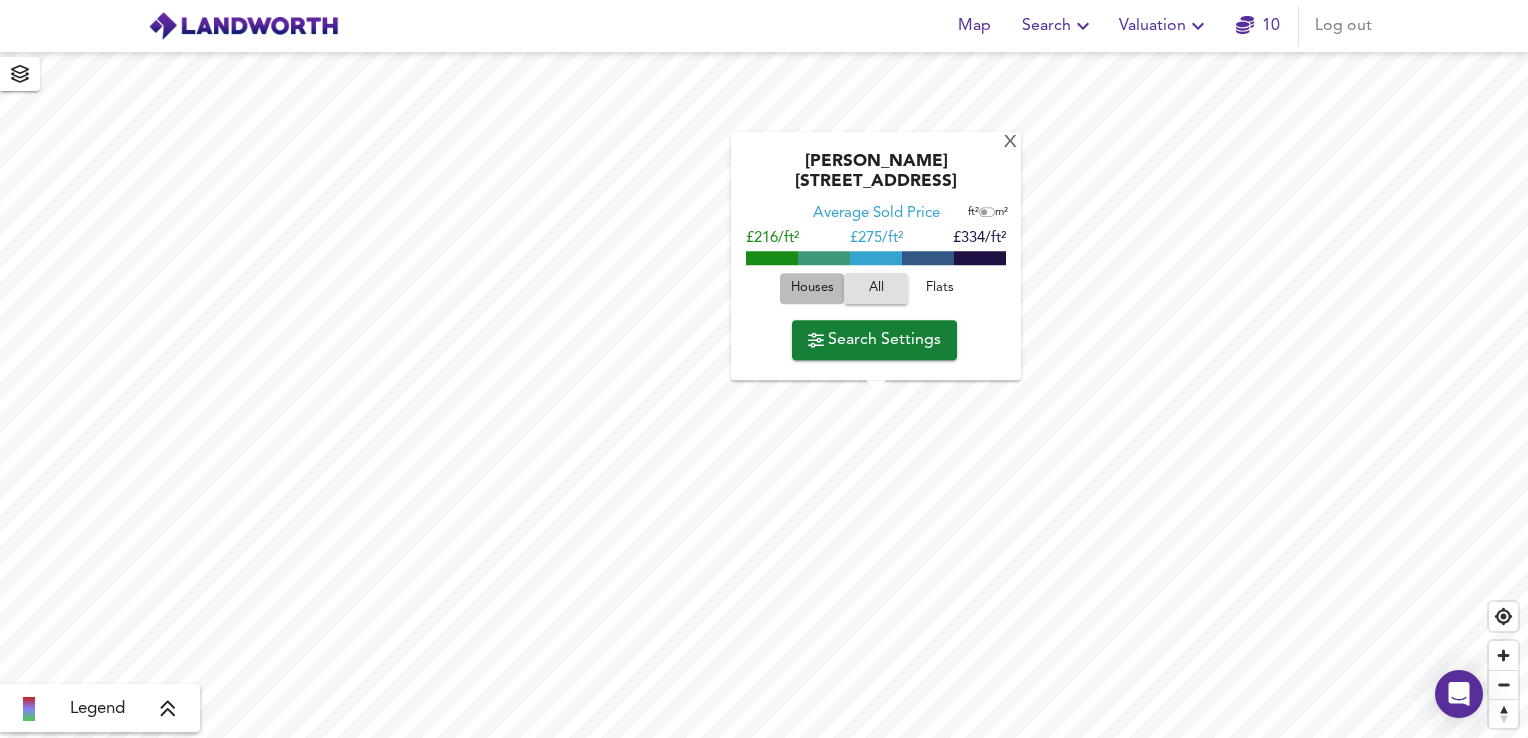 click on "Houses" at bounding box center [812, 288] 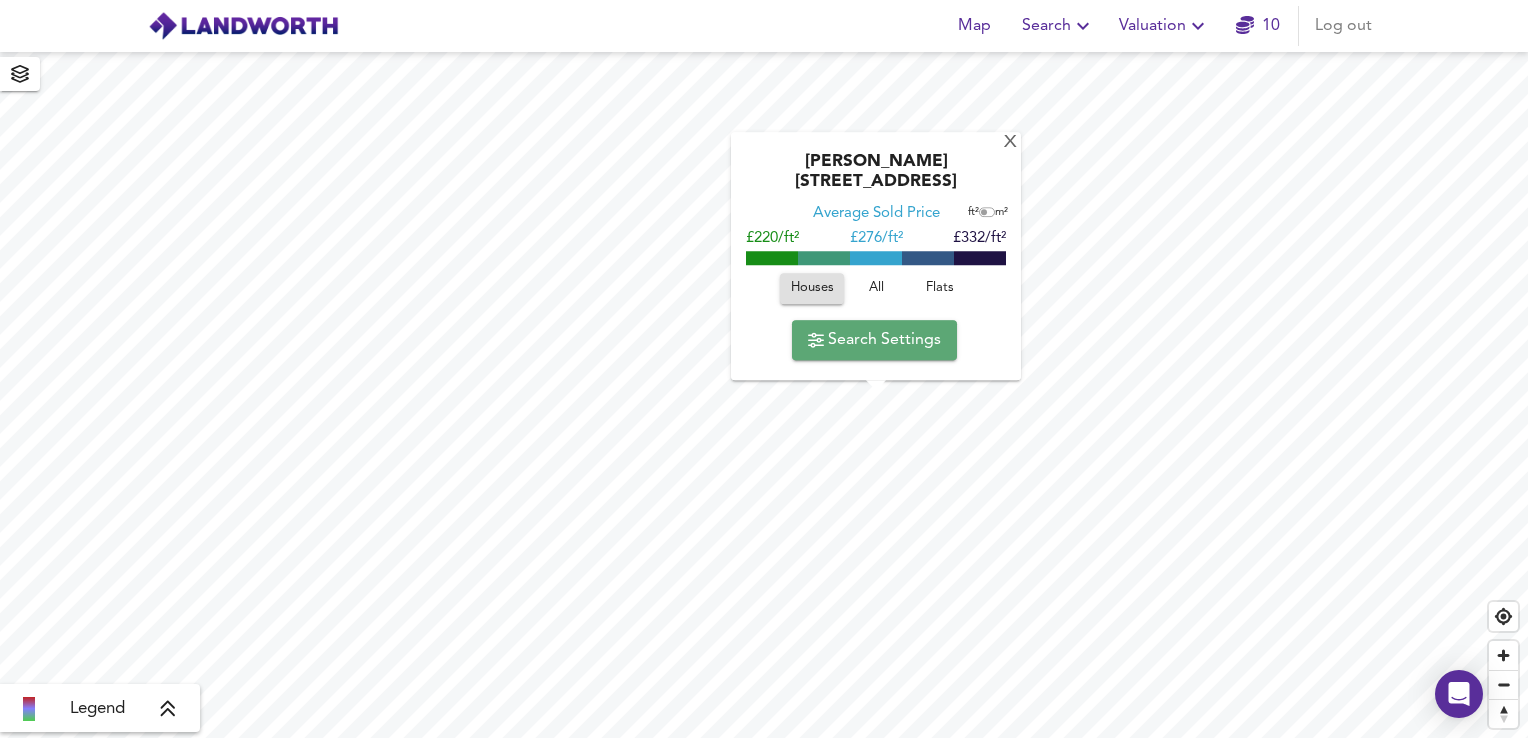 click on "Search Settings" at bounding box center [874, 340] 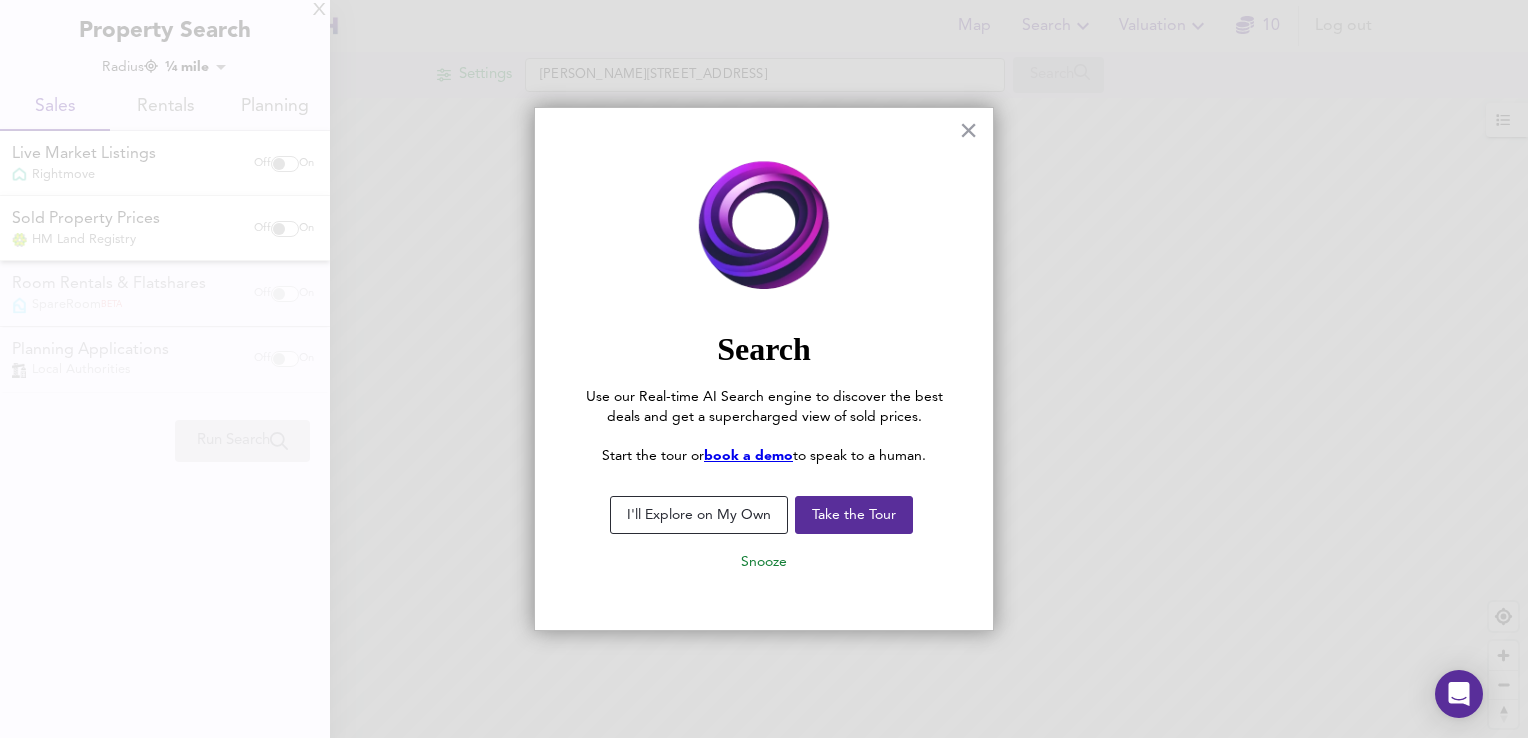 click on "I'll Explore on My Own" at bounding box center (699, 515) 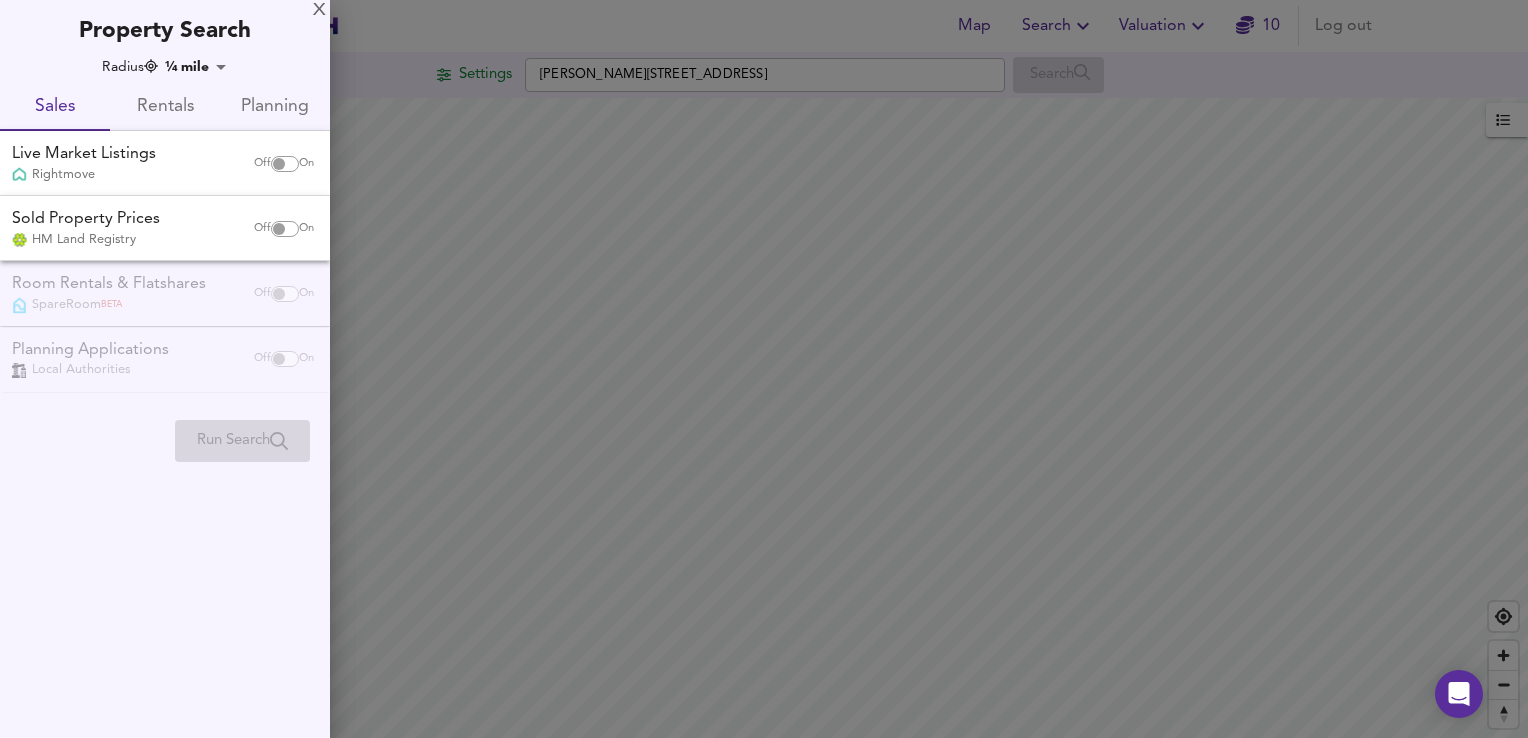 click at bounding box center [279, 164] 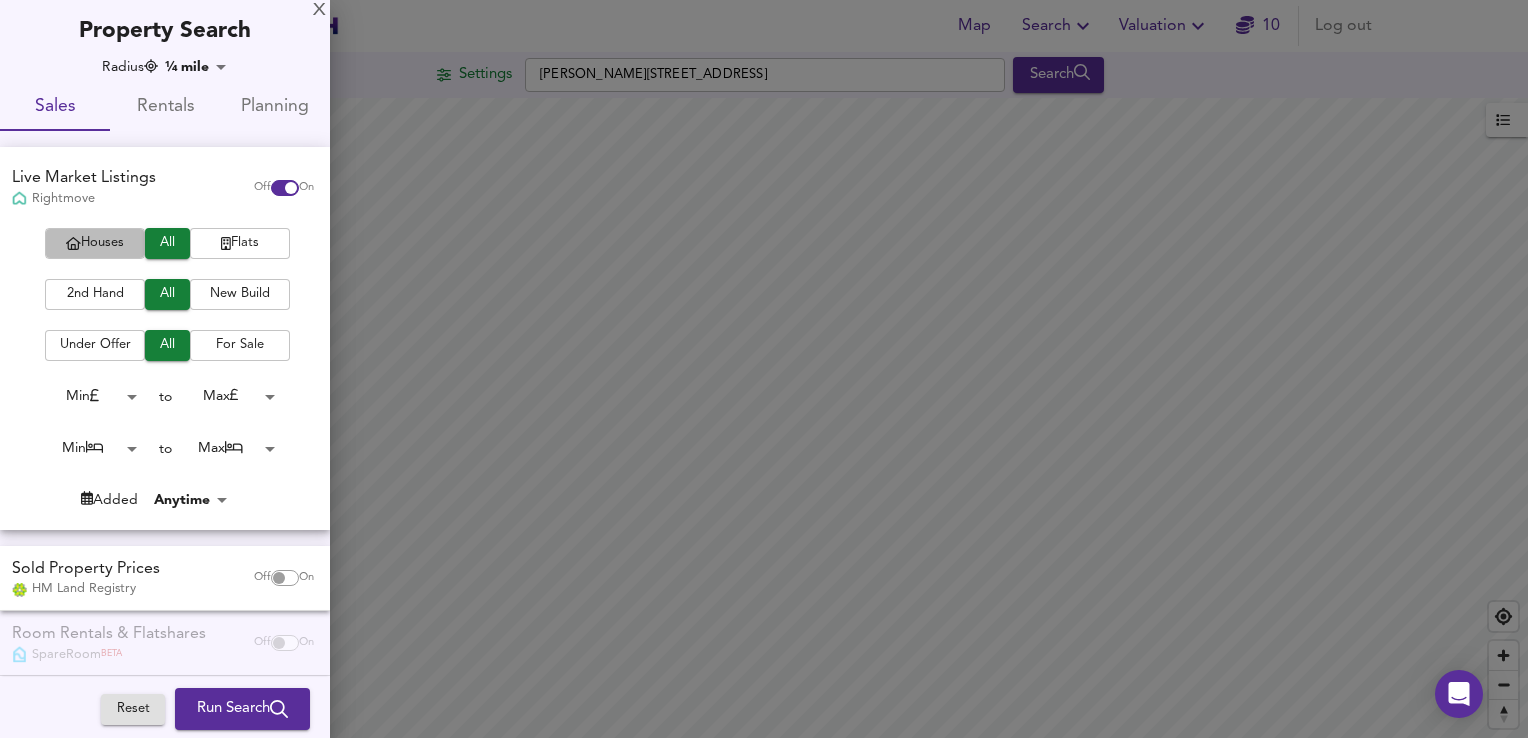 click on "Houses" at bounding box center (95, 243) 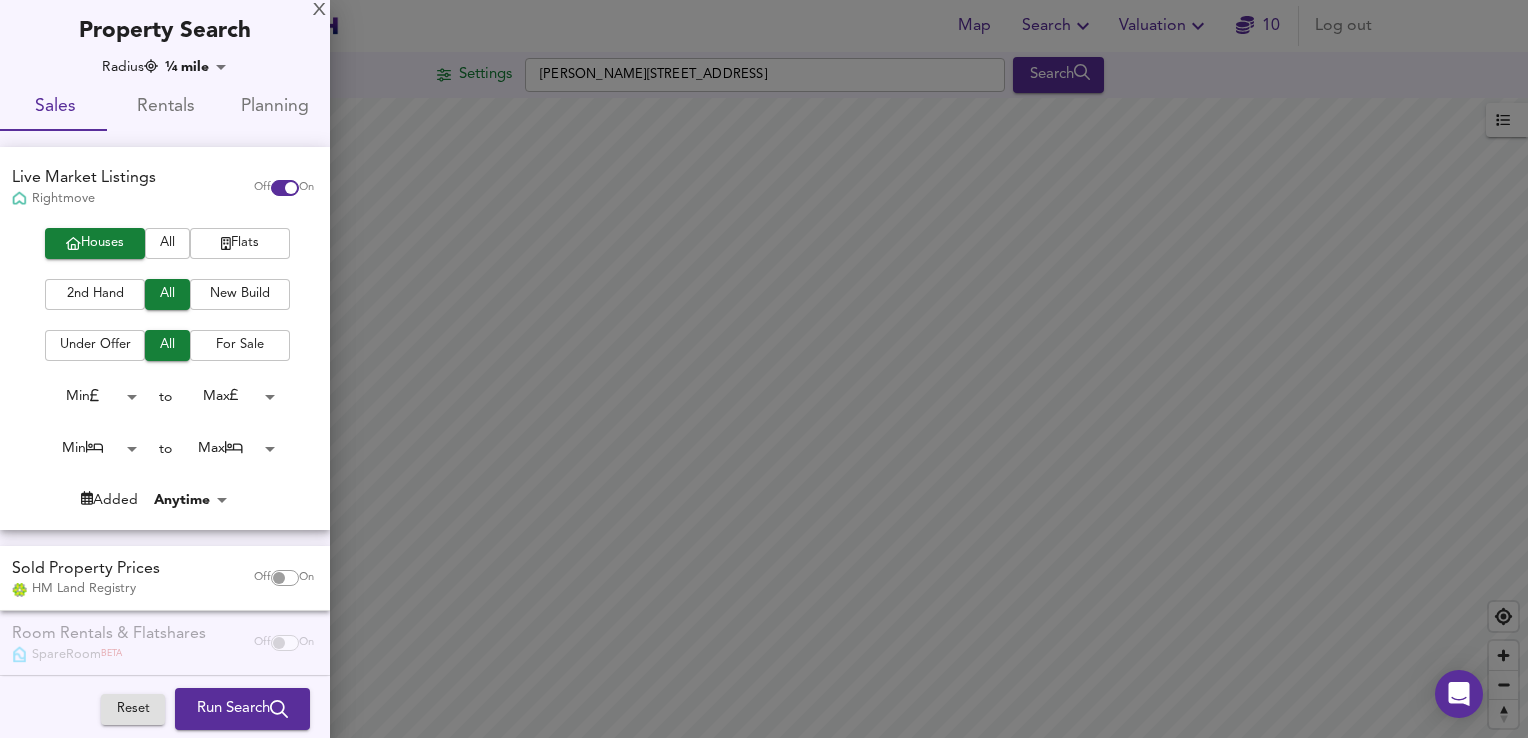 click at bounding box center (279, 578) 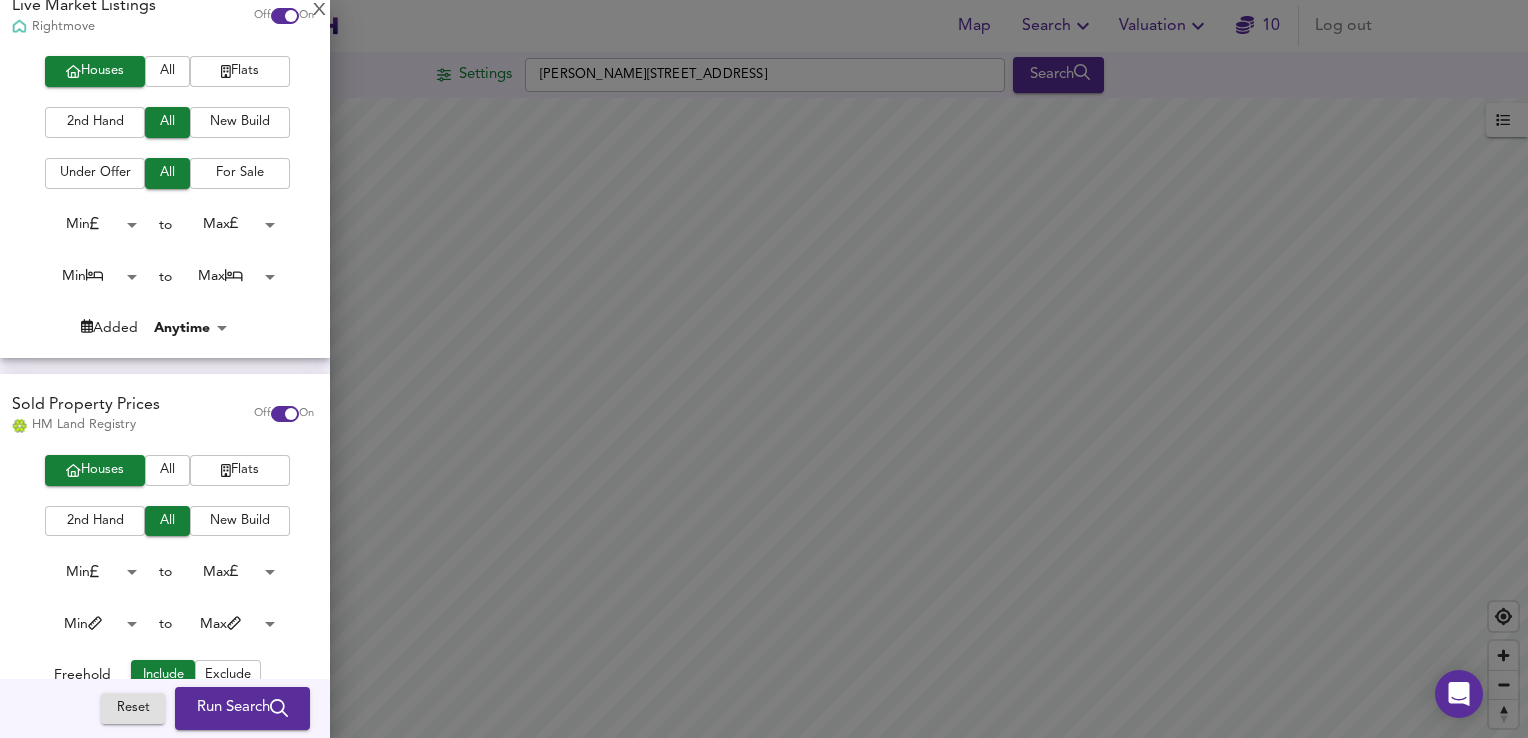 scroll, scrollTop: 0, scrollLeft: 0, axis: both 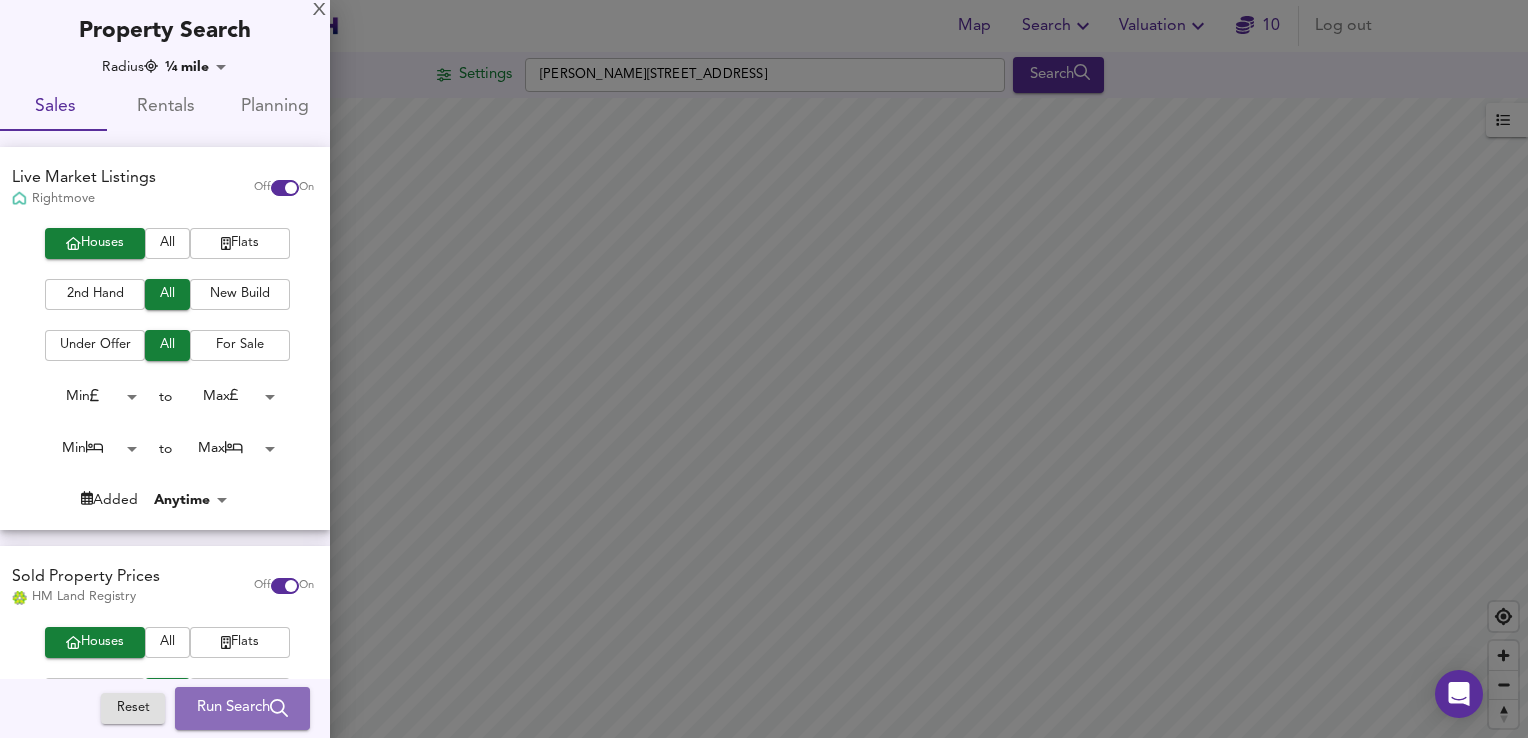 click on "Run Search" at bounding box center (242, 709) 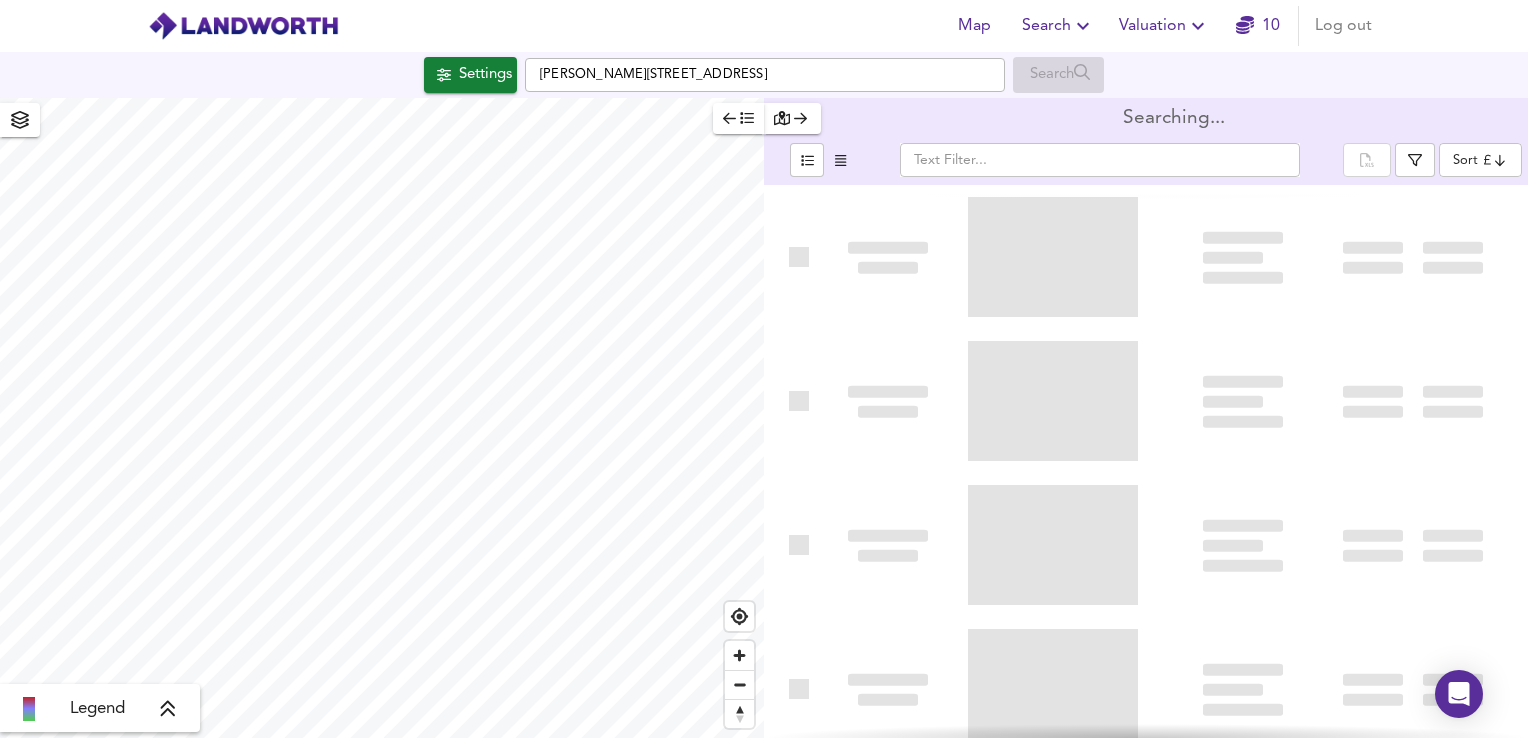 type on "bestdeal" 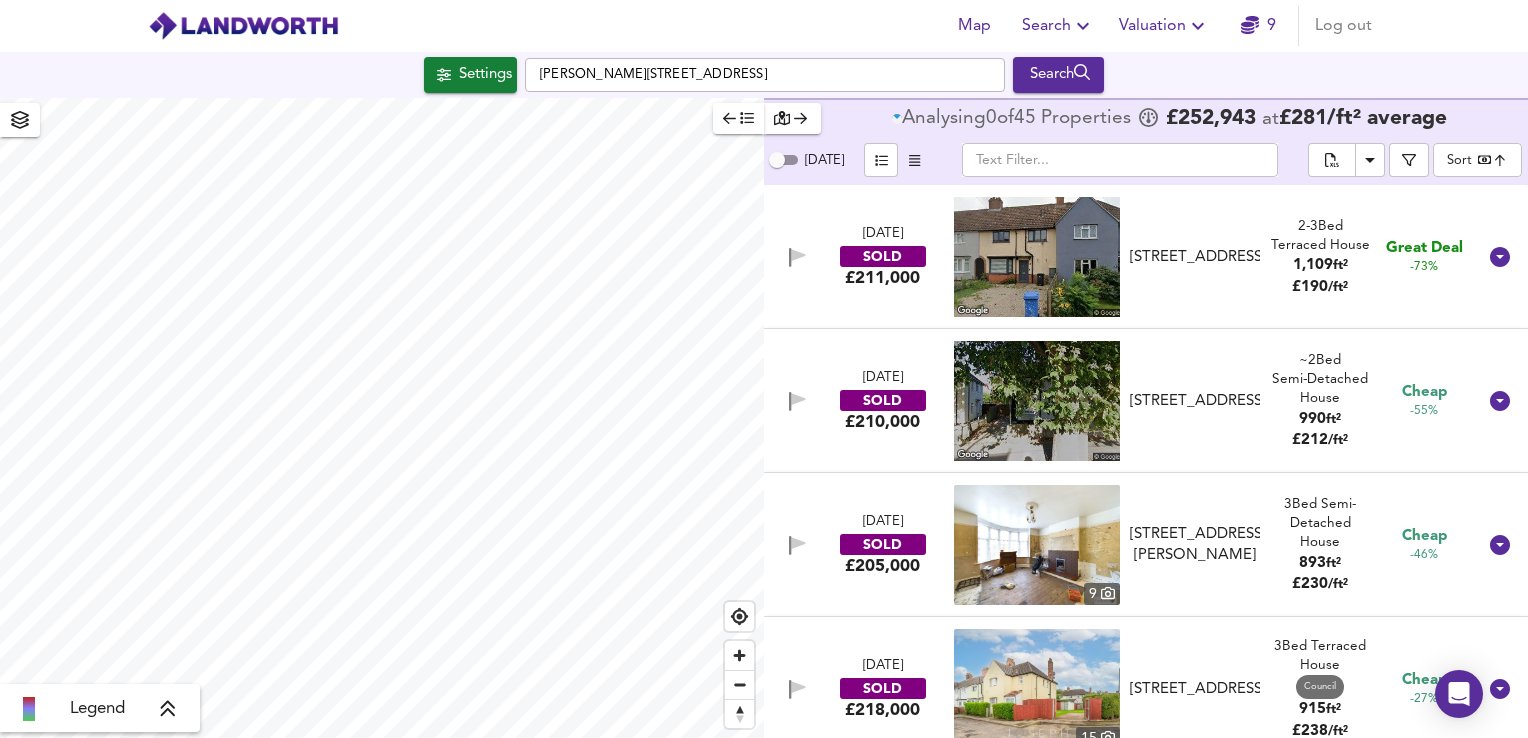 checkbox on "false" 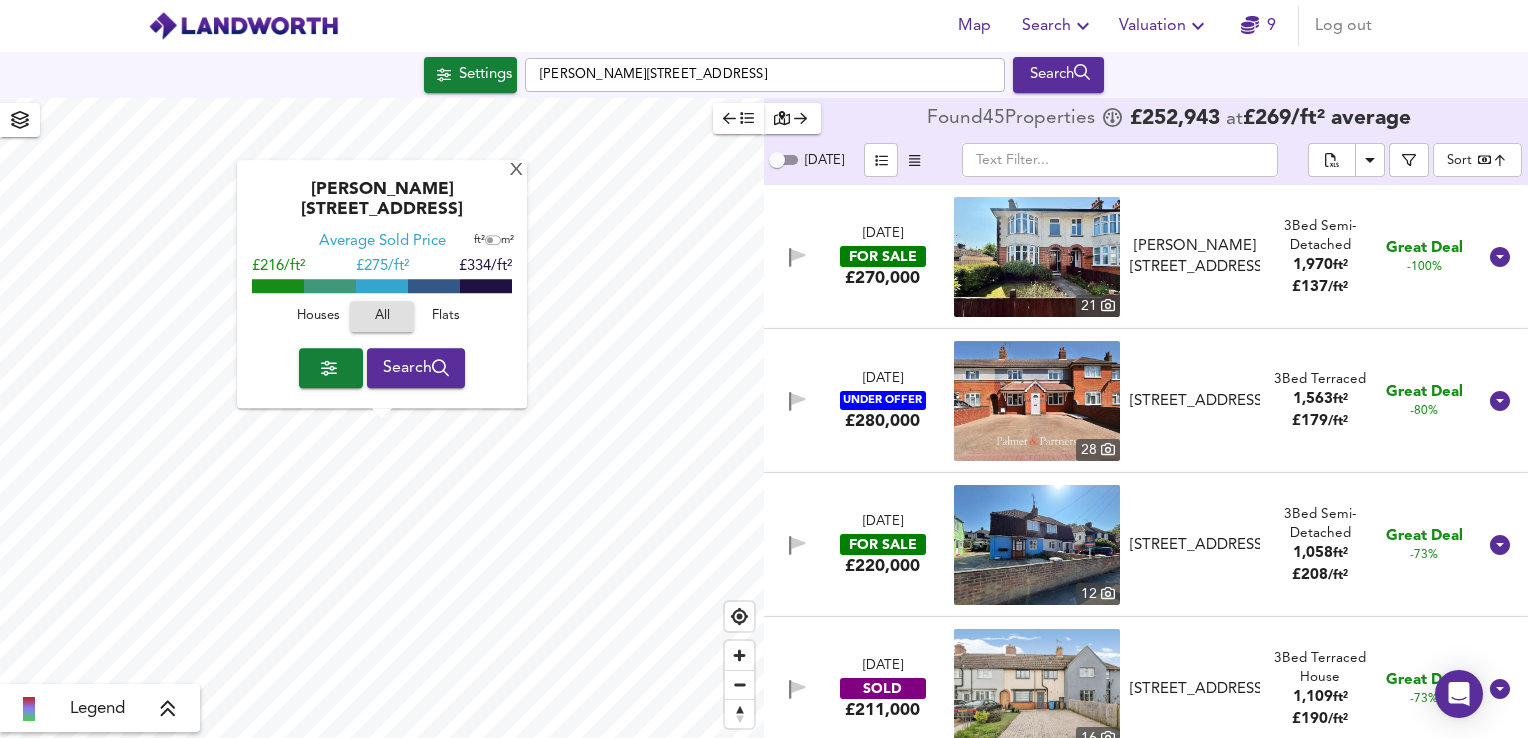 click on "12" at bounding box center (1098, 594) 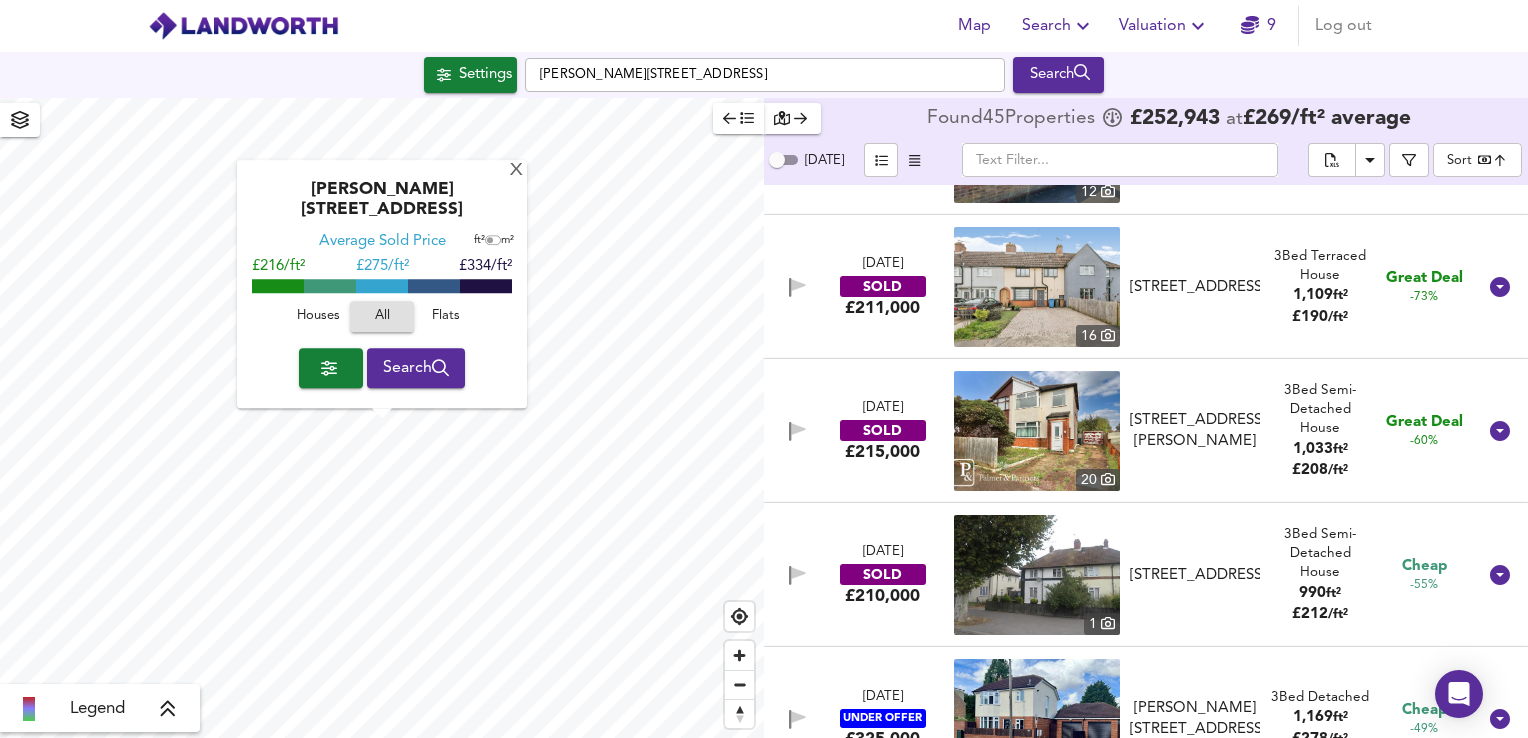 scroll, scrollTop: 400, scrollLeft: 0, axis: vertical 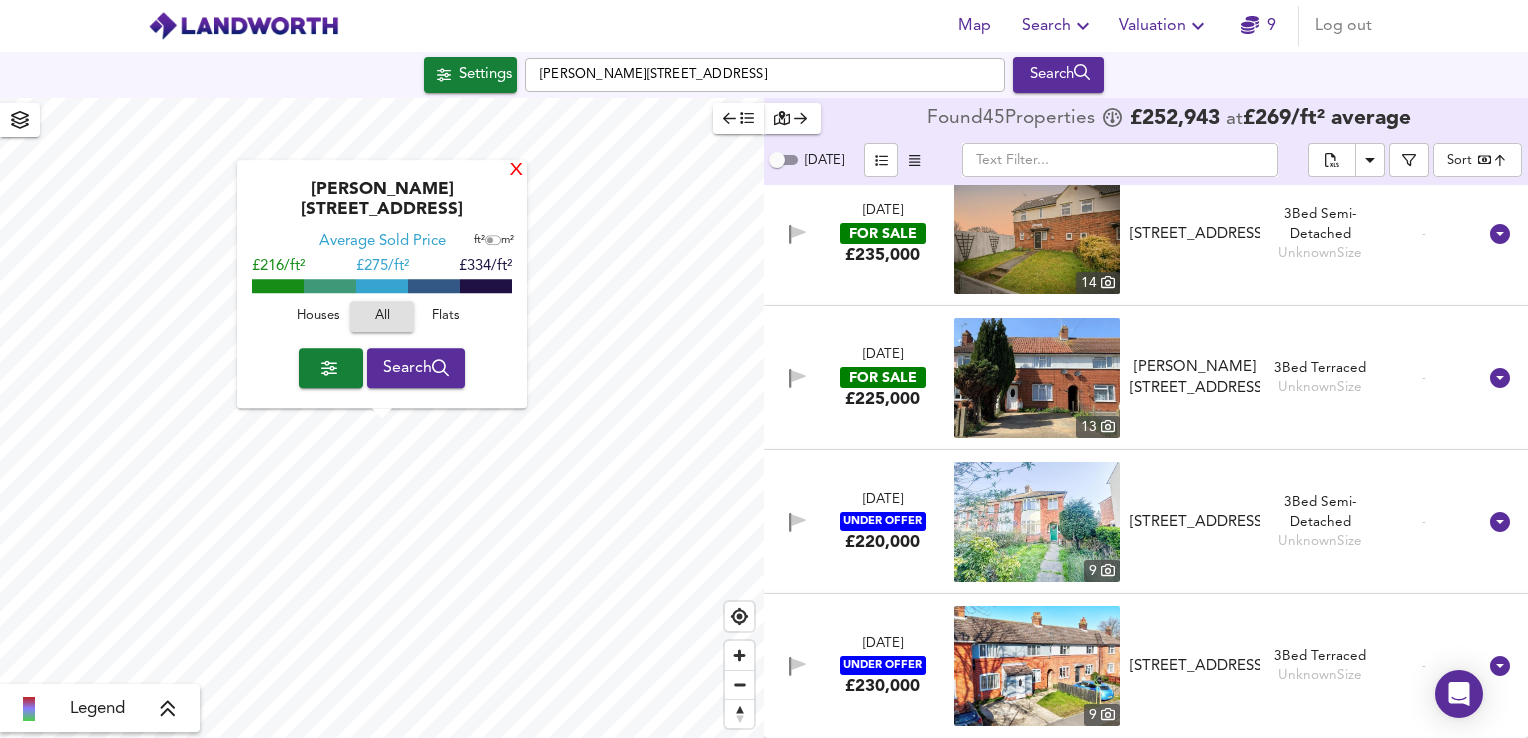 click on "X" at bounding box center (516, 171) 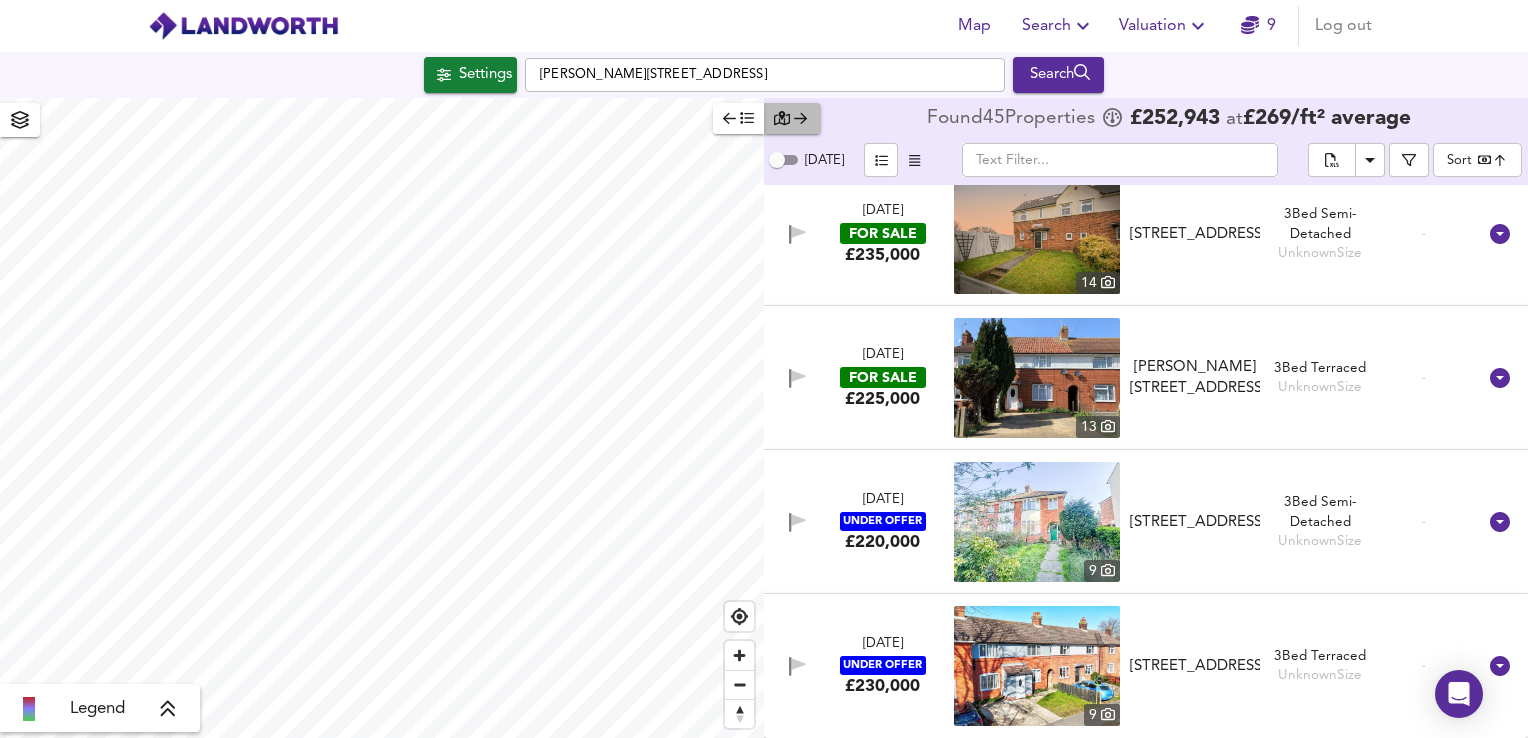 click 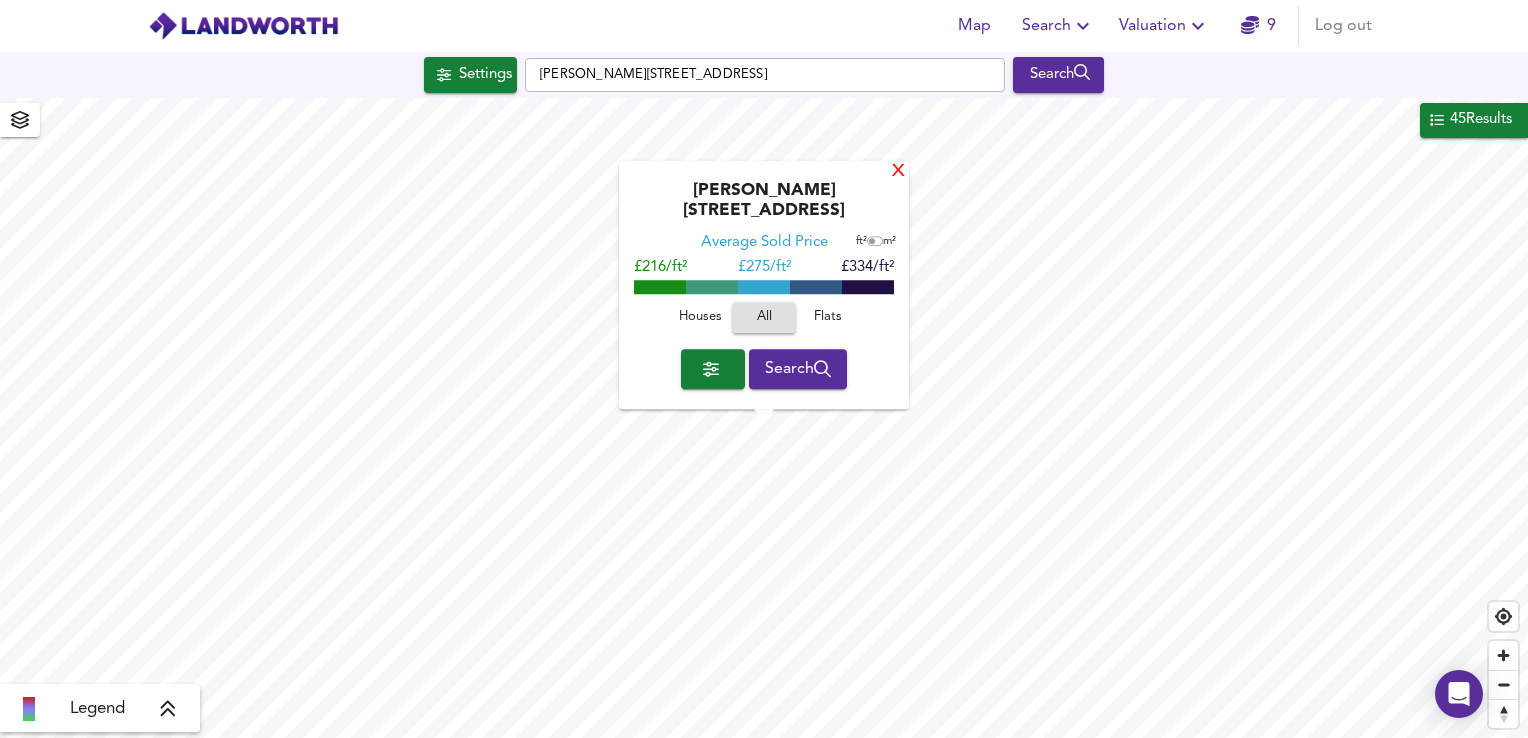 click on "X" at bounding box center (898, 172) 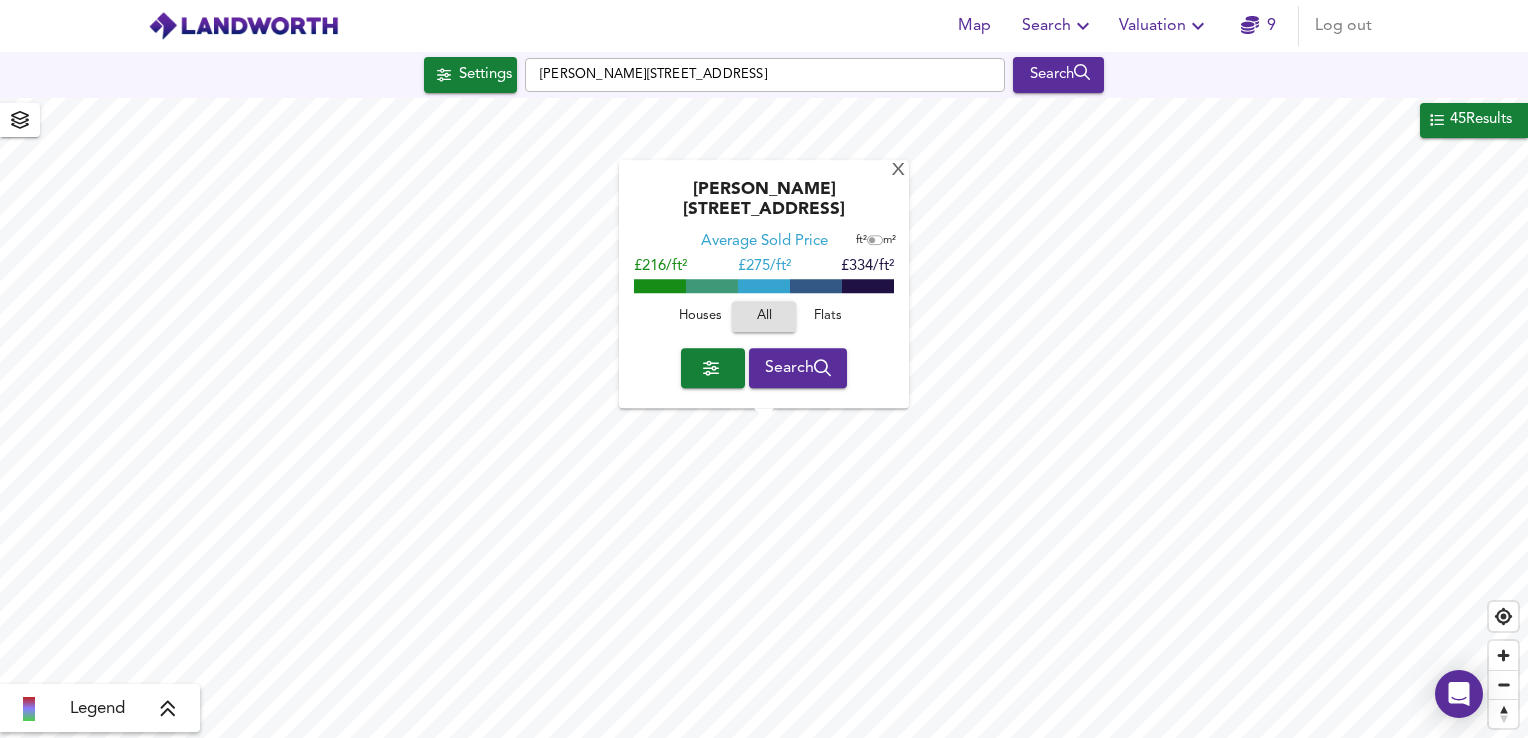 click at bounding box center [872, 241] 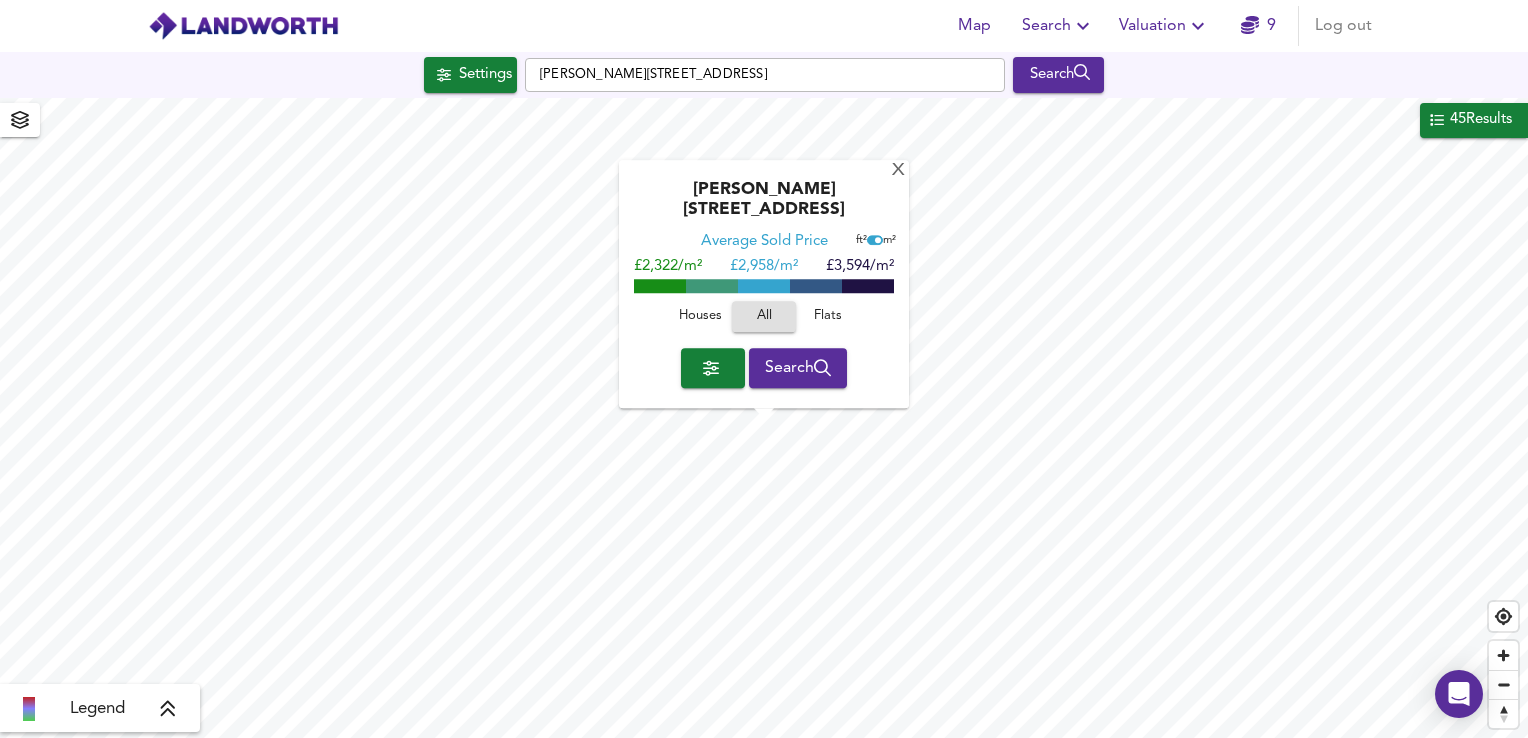 click on "Ransome Crescent, IP3 9AR Average Sold Price ft²   m² £2,322/m² £ 2,958/m² £3,594/m² Houses All Flats     Search" at bounding box center (764, 285) 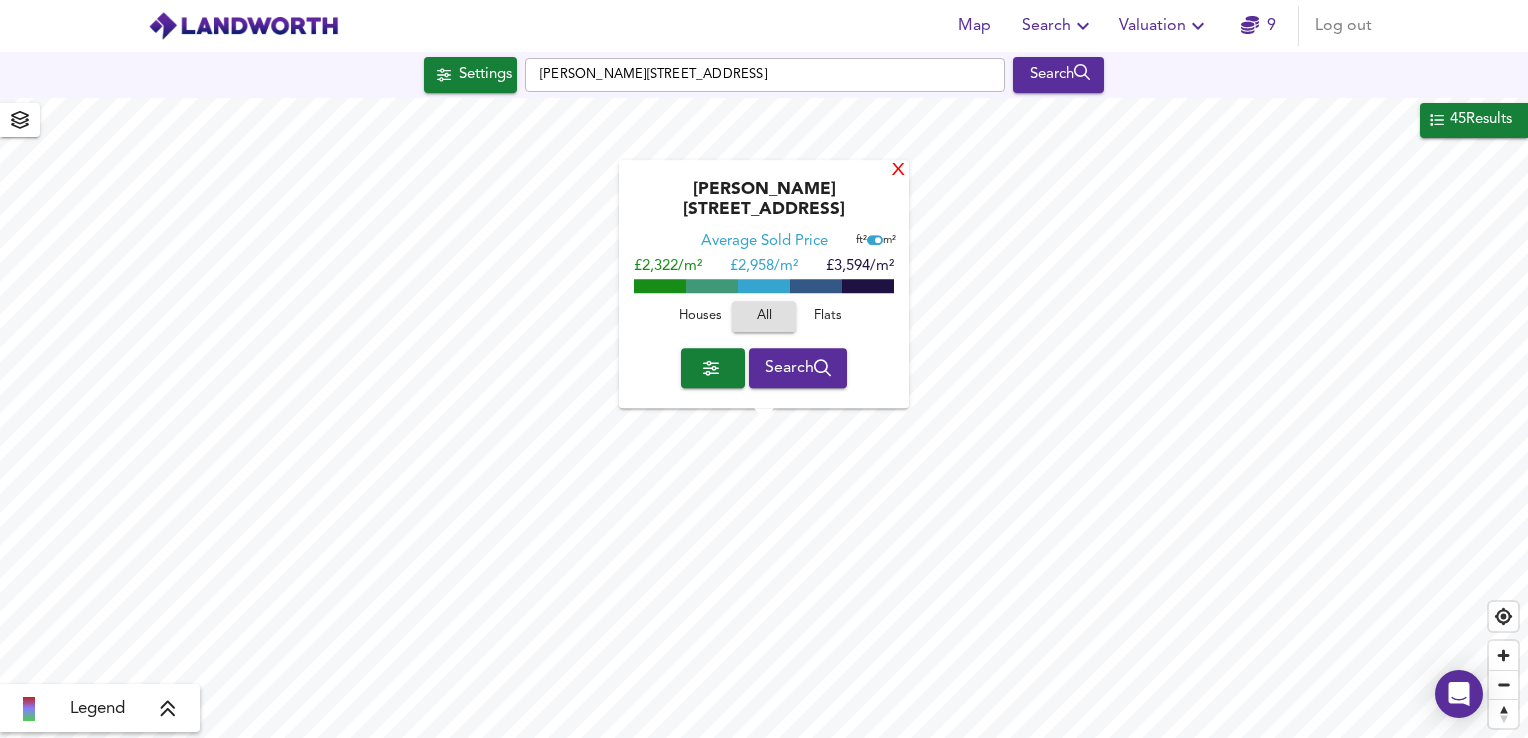click on "X" at bounding box center [898, 171] 